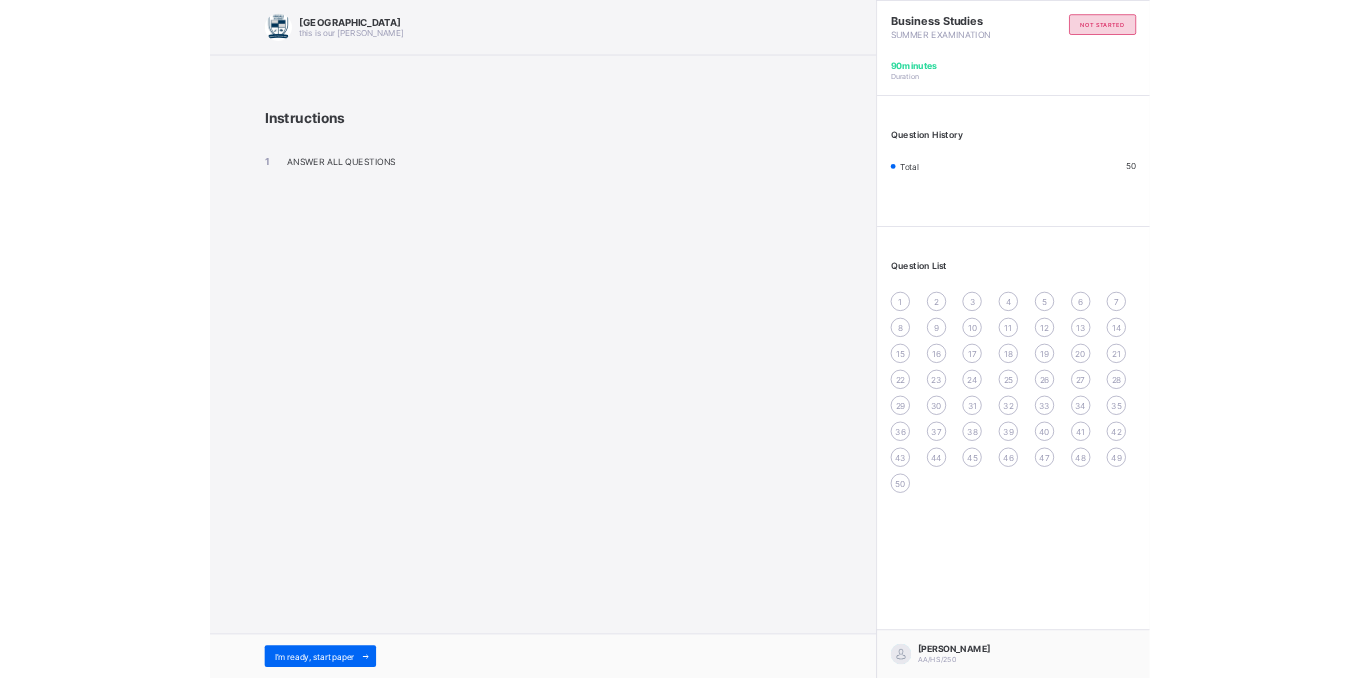 scroll, scrollTop: 0, scrollLeft: 0, axis: both 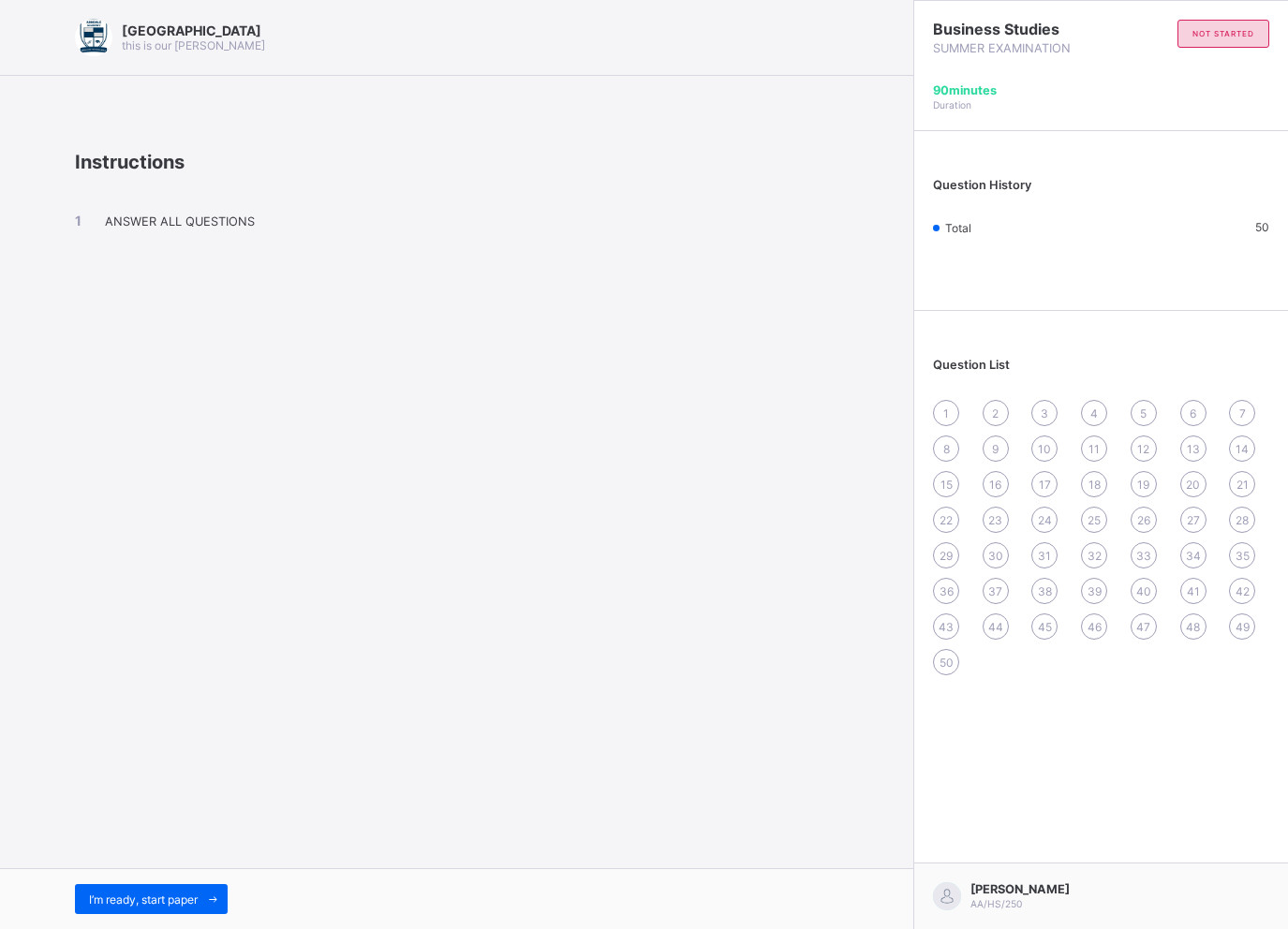 click on "Question List 1 2 3 4 5 6 7 8 9 10 11 12 13 14 15 16 17 18 19 20 21 22 23 24 25 26 27 28 29 30 31 32 33 34 35 36 37 38 39 40 41 42 43 44 45 46 47 48 49 50" at bounding box center [1101, 507] 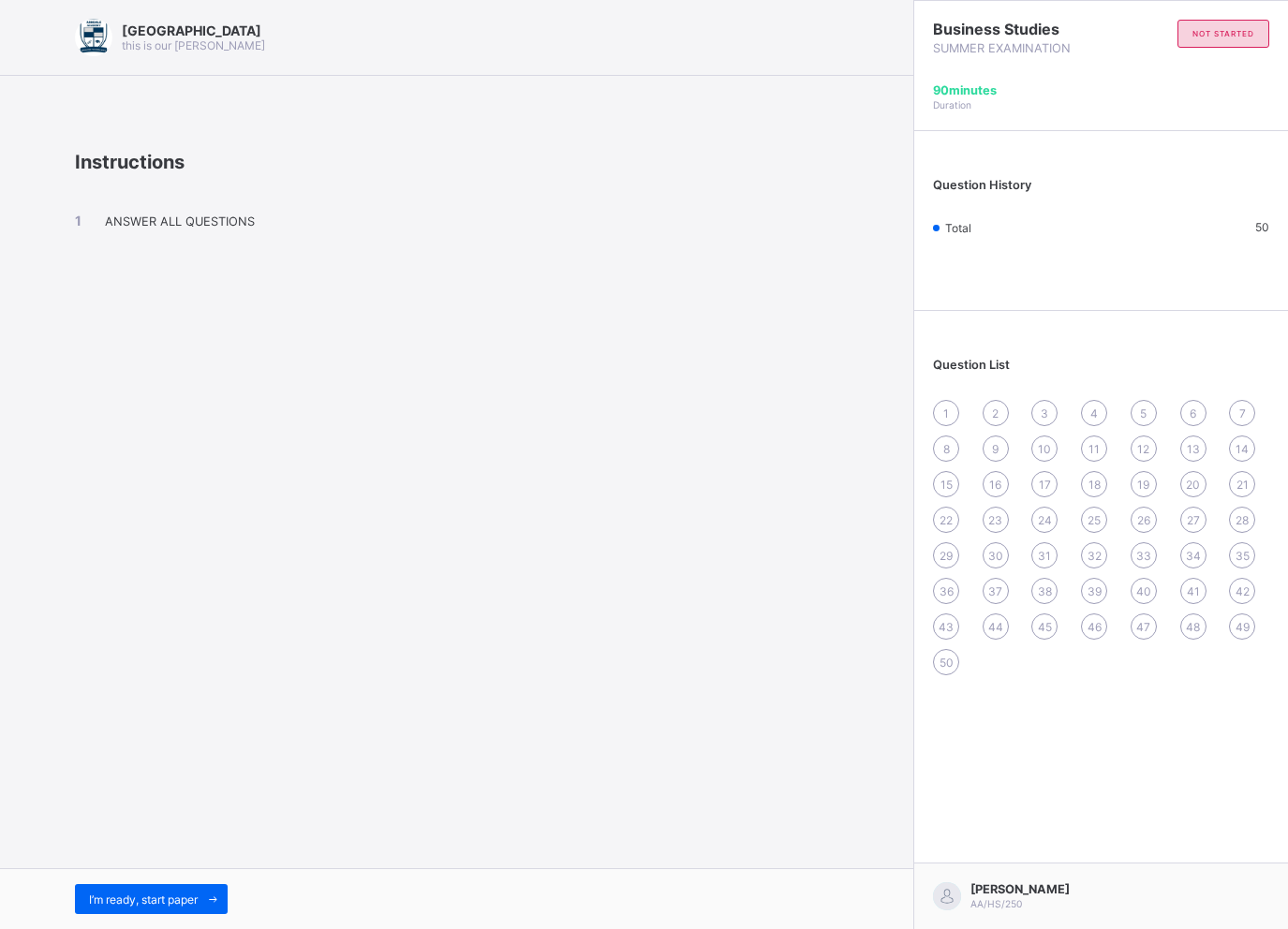 drag, startPoint x: 618, startPoint y: 69, endPoint x: 584, endPoint y: 454, distance: 386.49838 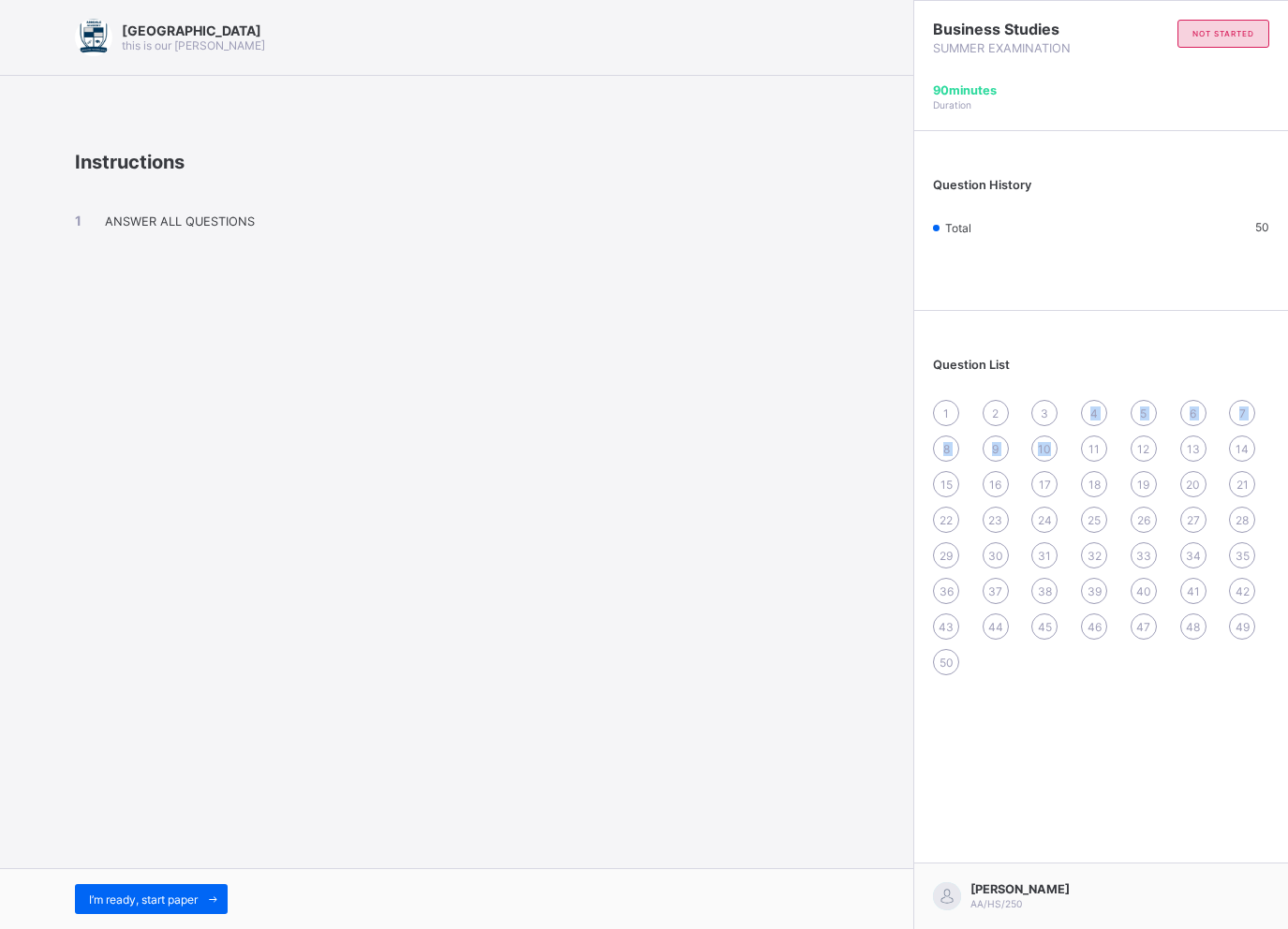 drag, startPoint x: 1066, startPoint y: 452, endPoint x: 1055, endPoint y: 465, distance: 17.029386 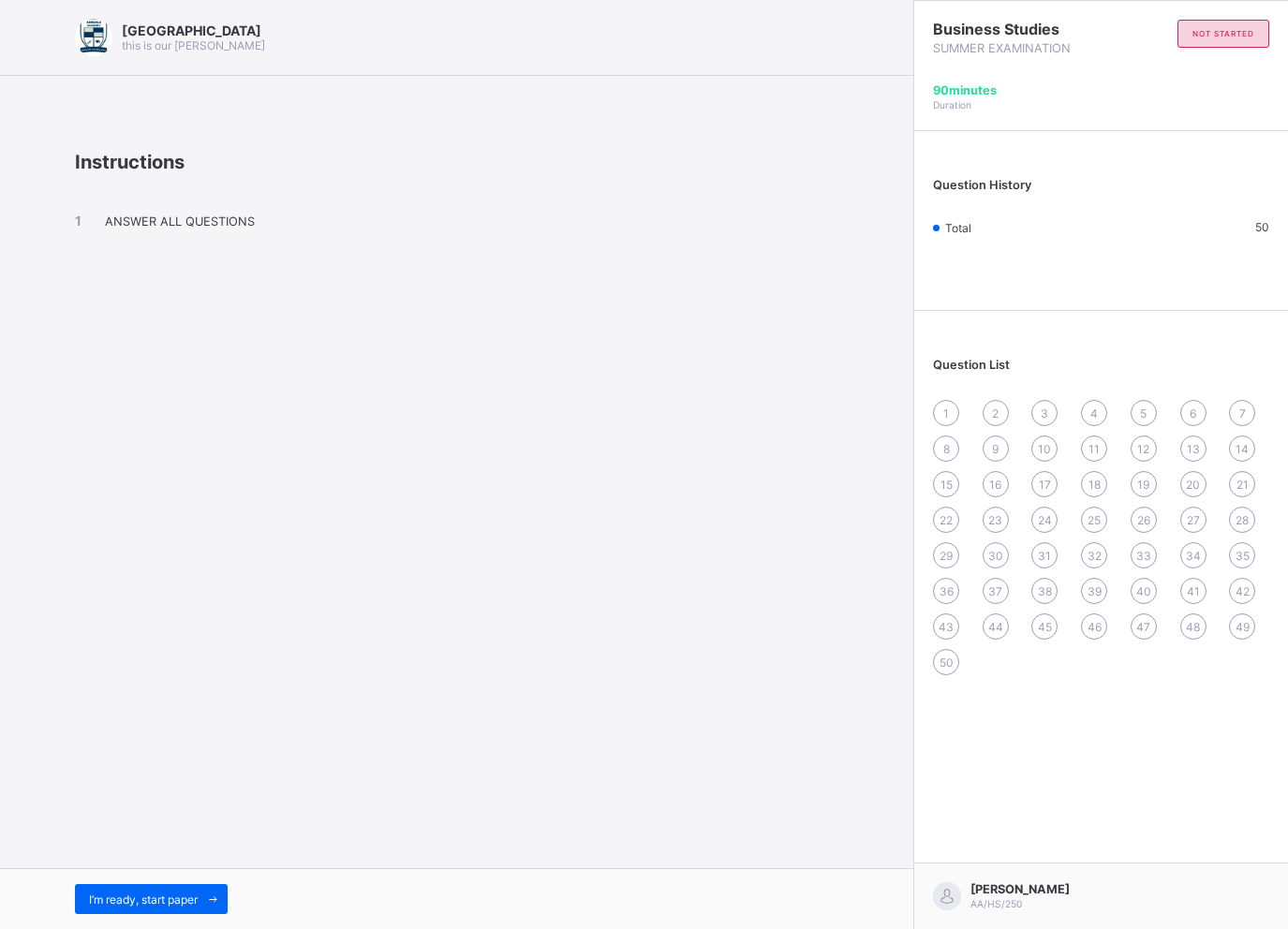 click on "Question History Total   50" at bounding box center (1101, 225) 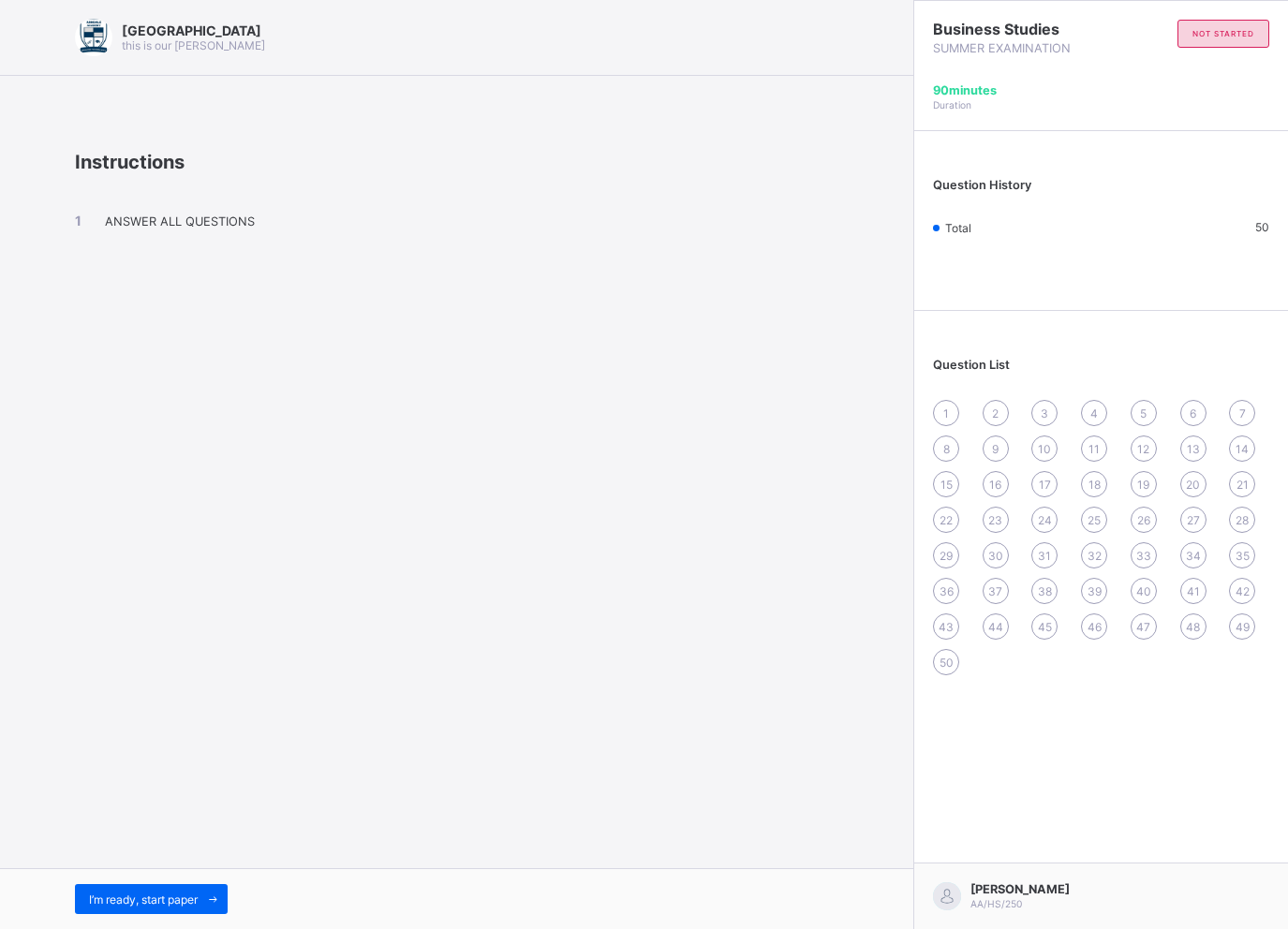 click on "5" at bounding box center (1143, 413) 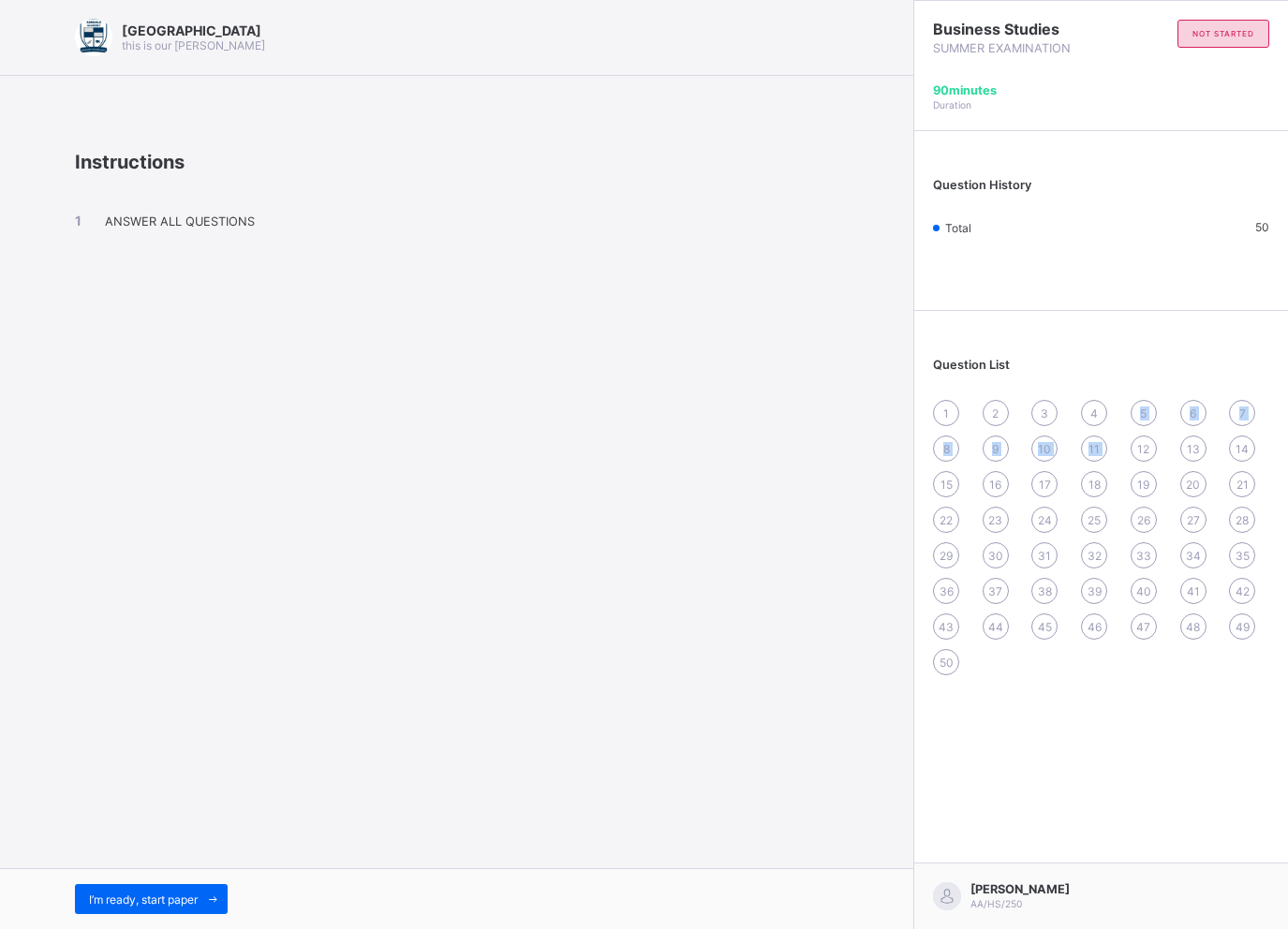 click on "1 2 3 4 5 6 7 8 9 10 11 12 13 14 15 16 17 18 19 20 21 22 23 24 25 26 27 28 29 30 31 32 33 34 35 36 37 38 39 40 41 42 43 44 45 46 47 48 49 50" at bounding box center (1101, 538) 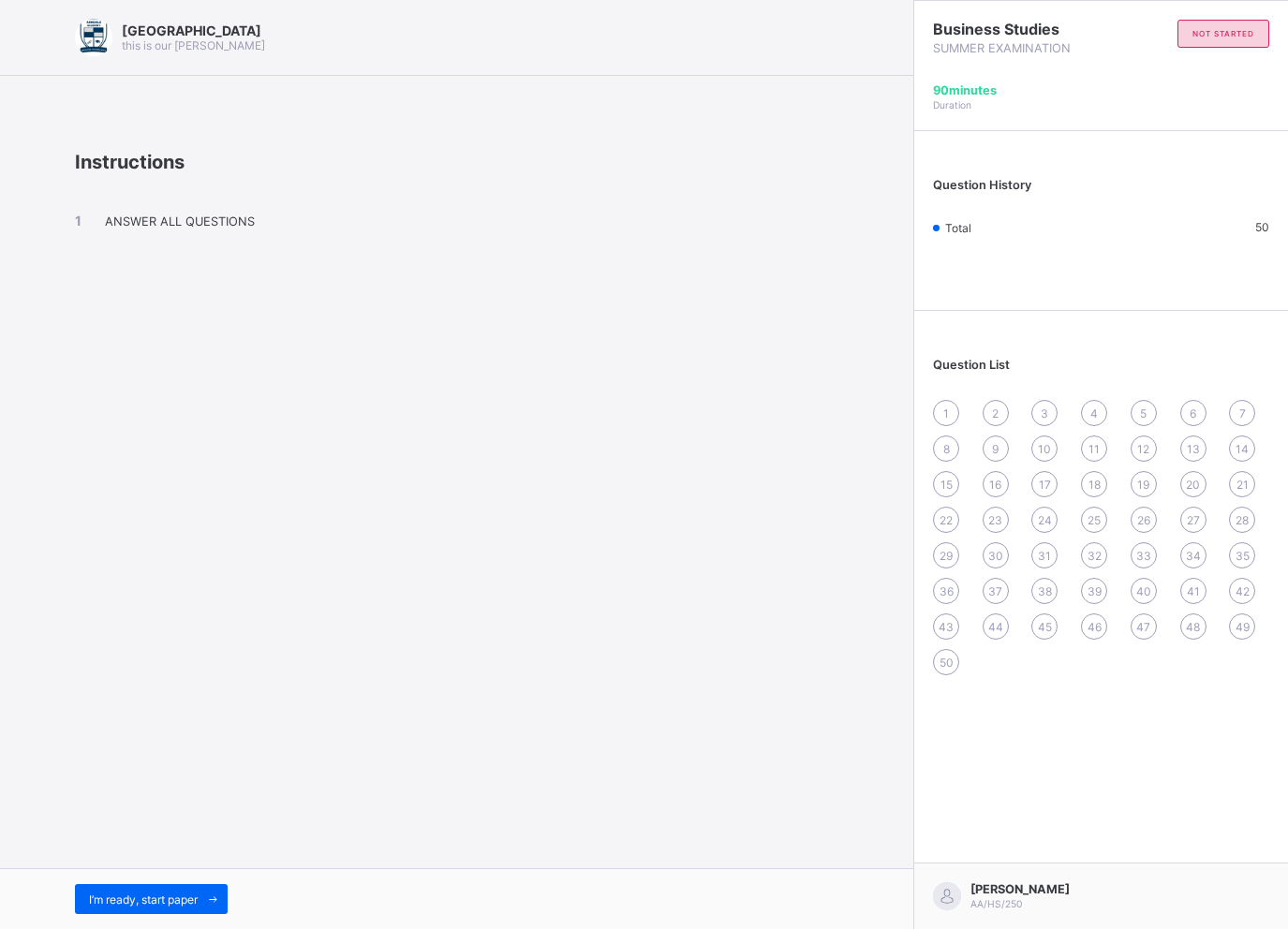 drag, startPoint x: 1154, startPoint y: 324, endPoint x: 1154, endPoint y: 339, distance: 15 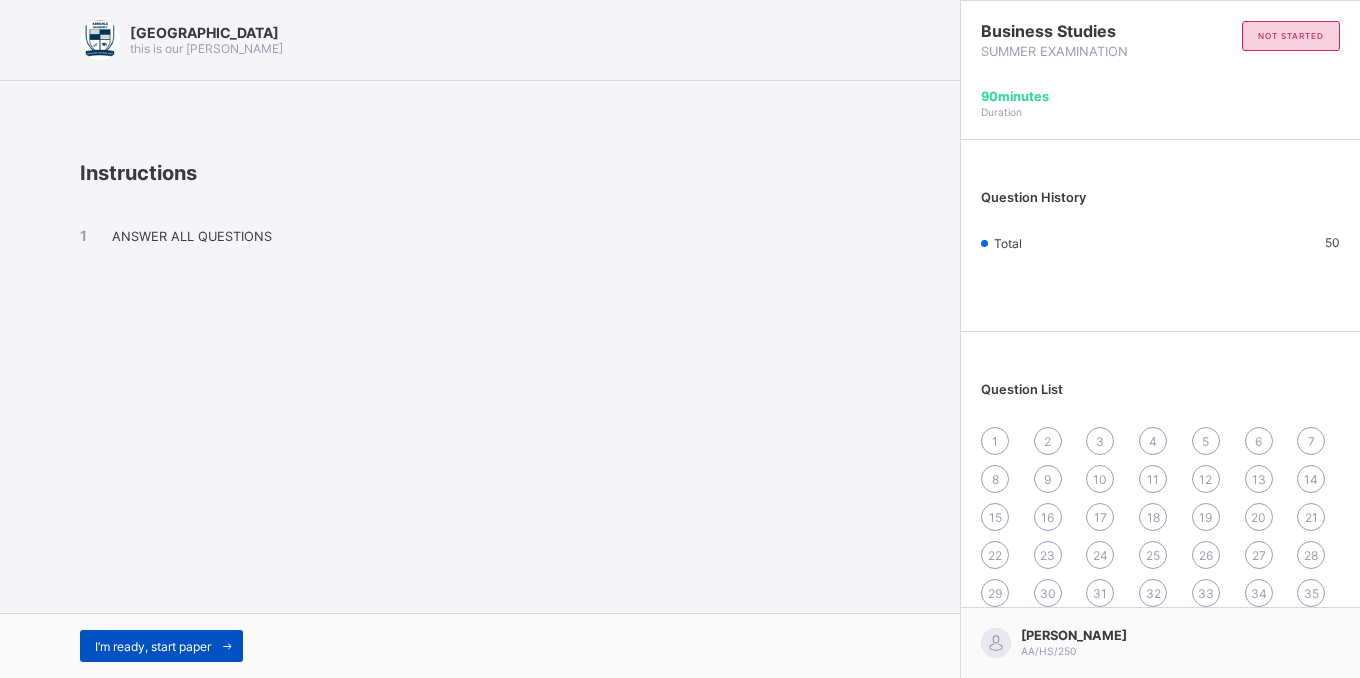 click on "I’m ready, start paper" at bounding box center (153, 646) 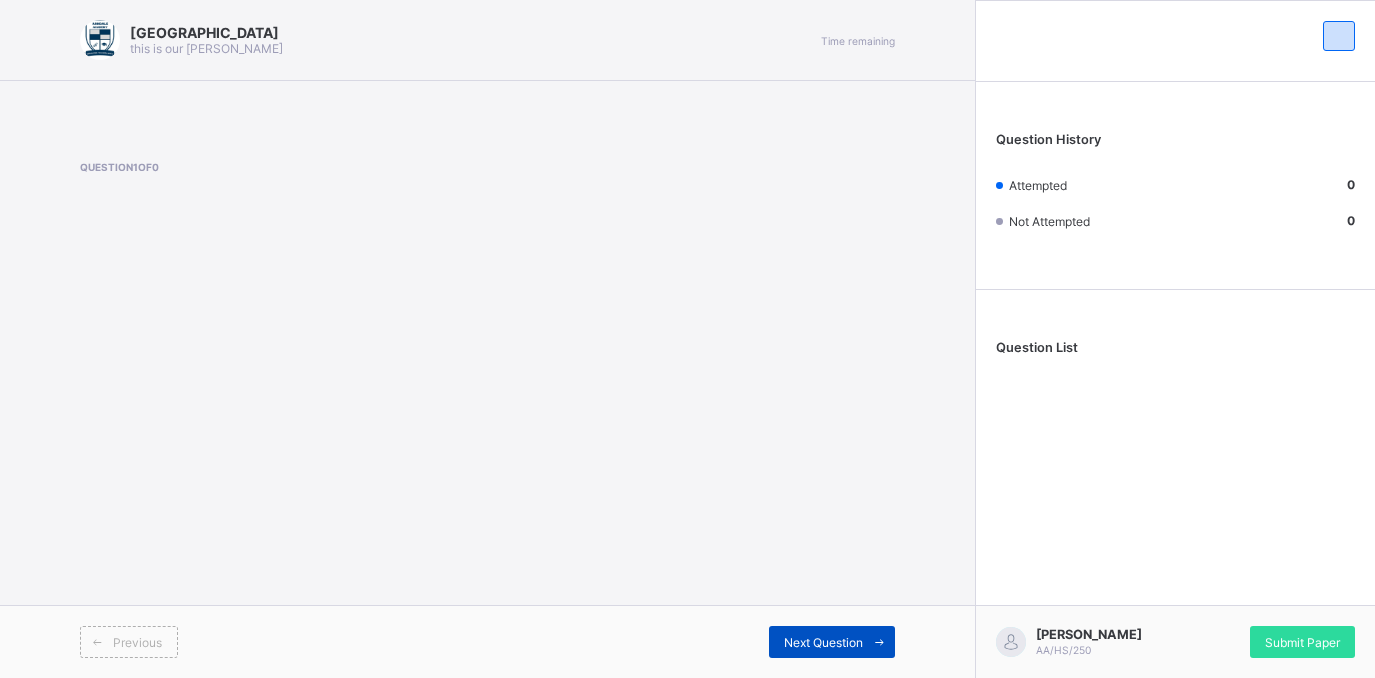 drag, startPoint x: 797, startPoint y: 626, endPoint x: 802, endPoint y: 646, distance: 20.615528 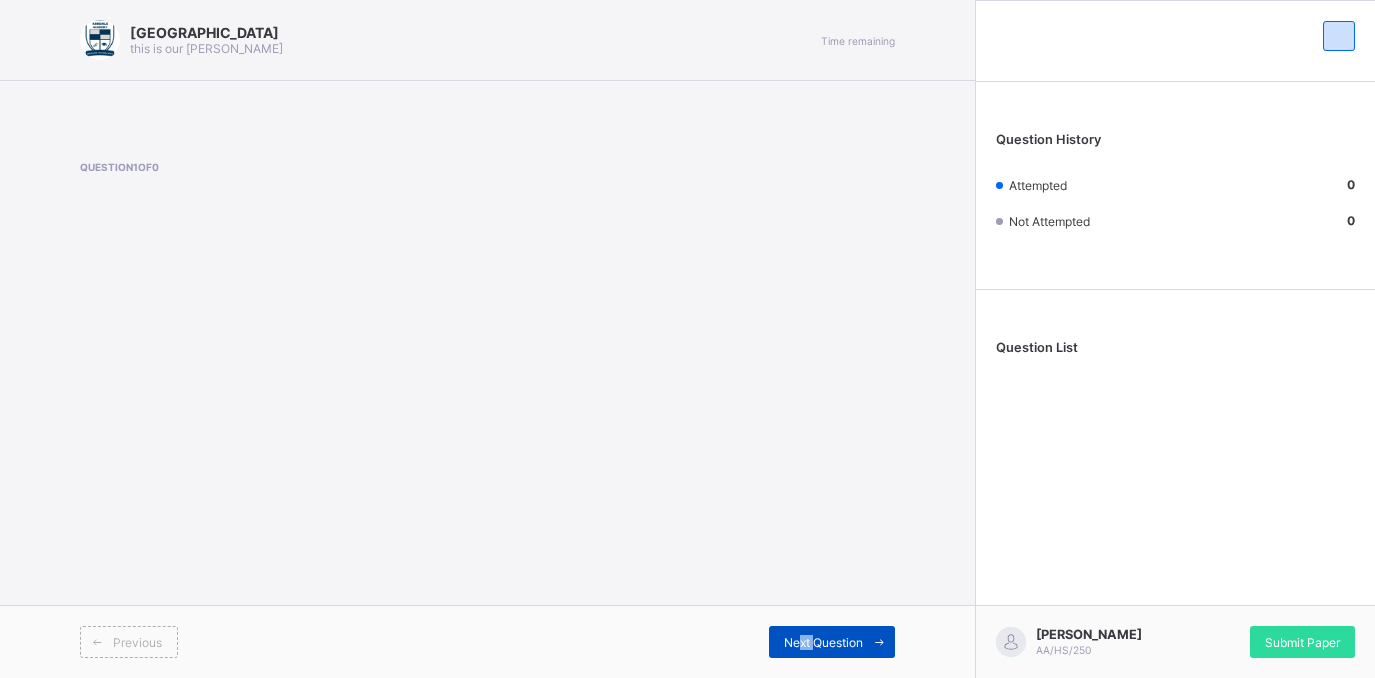 drag, startPoint x: 812, startPoint y: 643, endPoint x: 798, endPoint y: 640, distance: 14.3178215 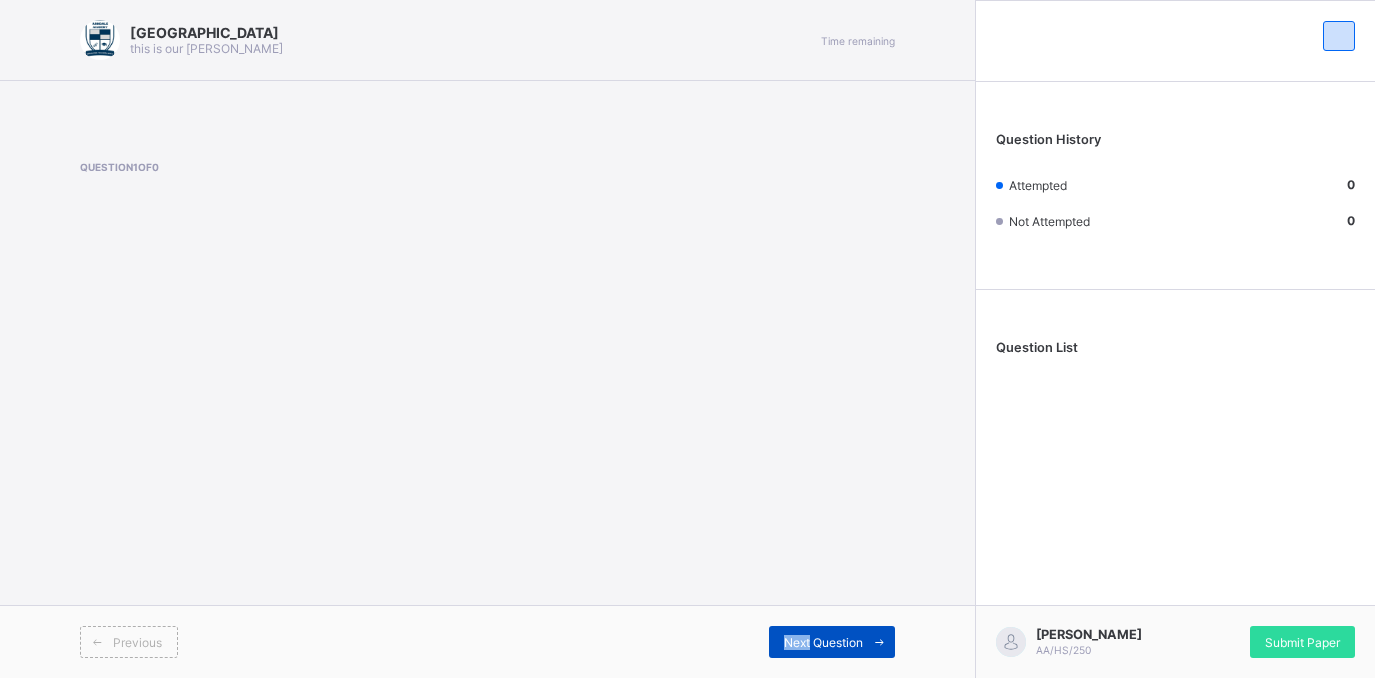 click on "Next Question" at bounding box center (823, 642) 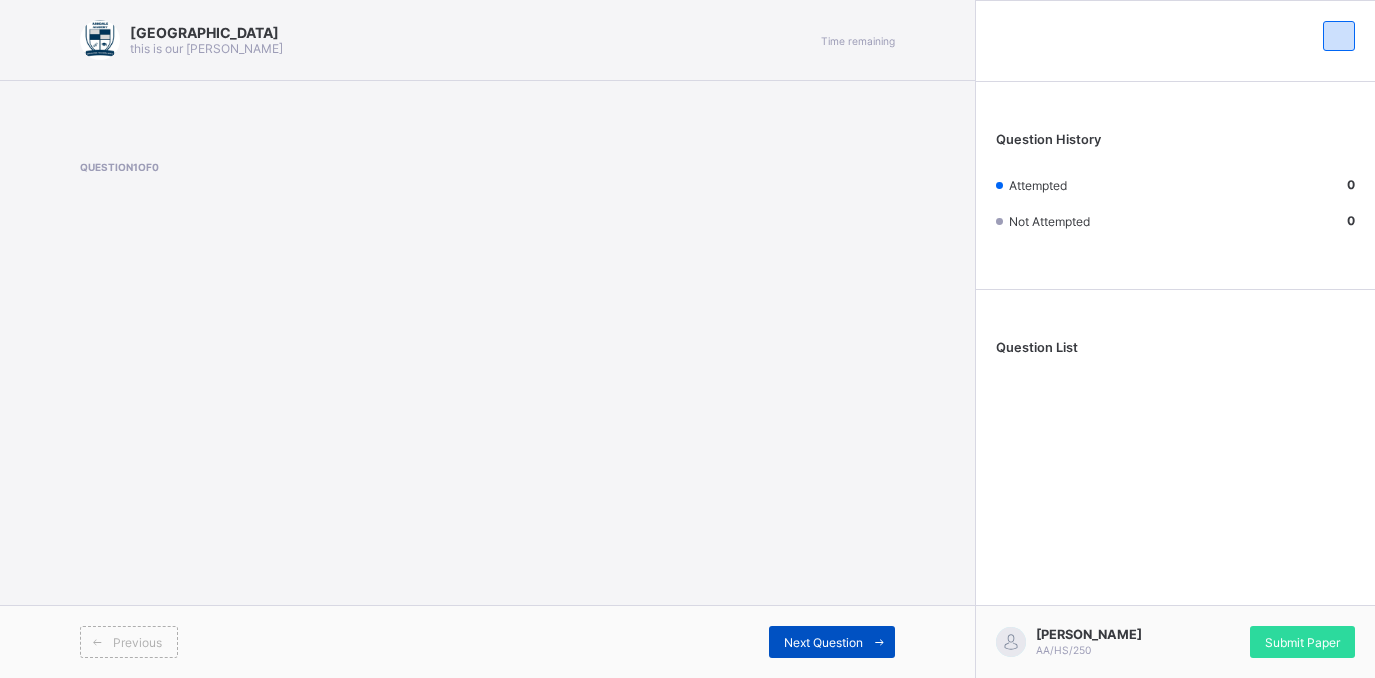 click on "Next Question" at bounding box center (832, 642) 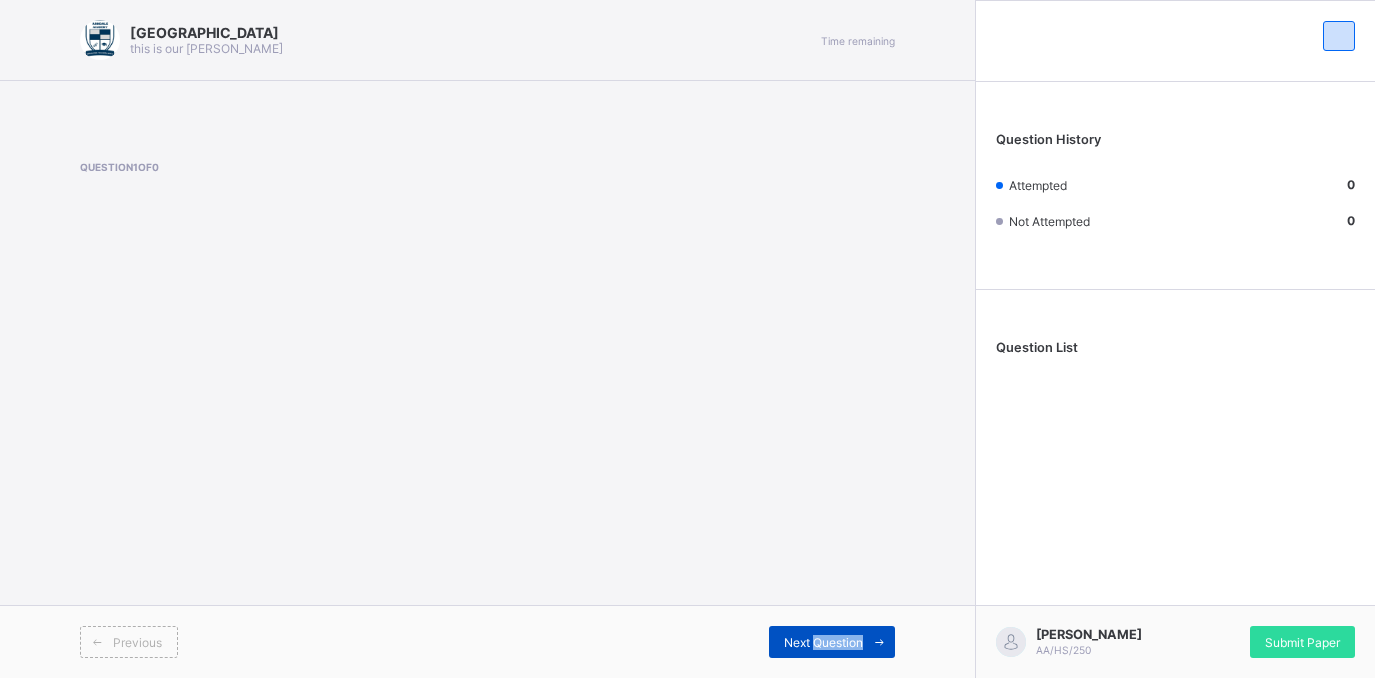 click on "Next Question" at bounding box center (832, 642) 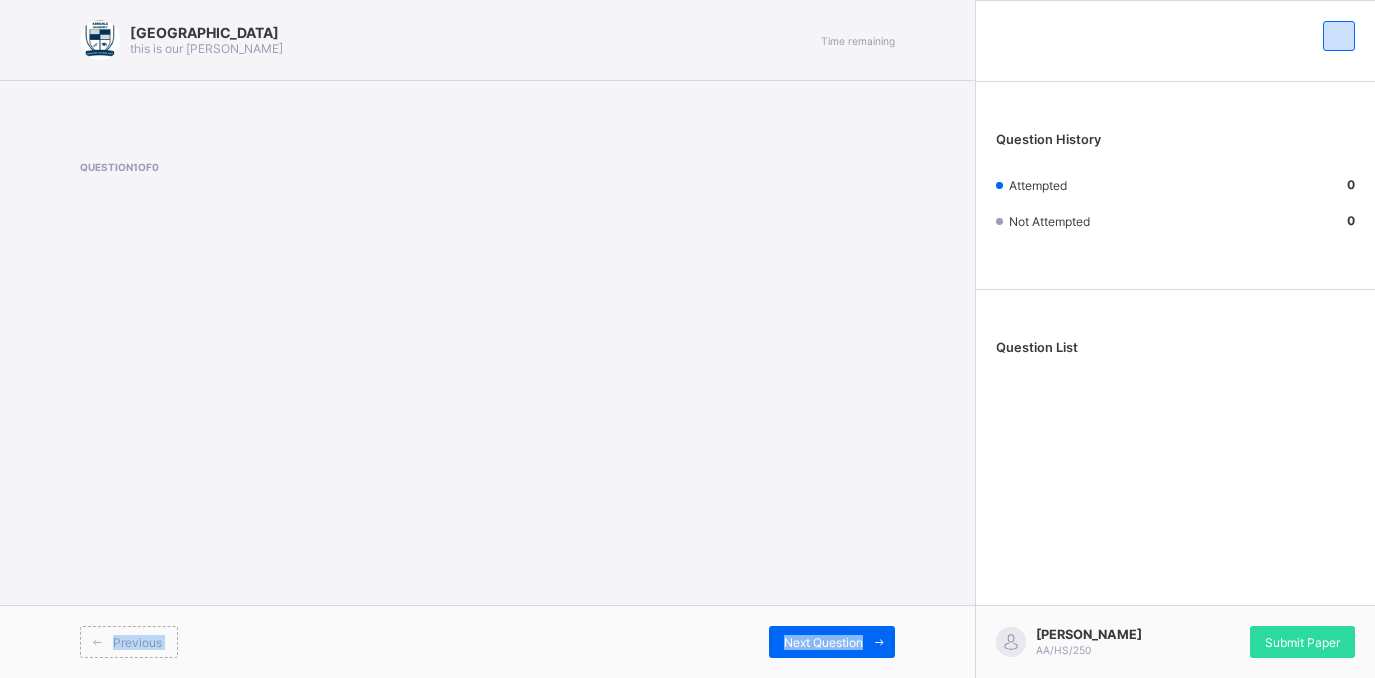 drag, startPoint x: 811, startPoint y: 632, endPoint x: 813, endPoint y: 595, distance: 37.054016 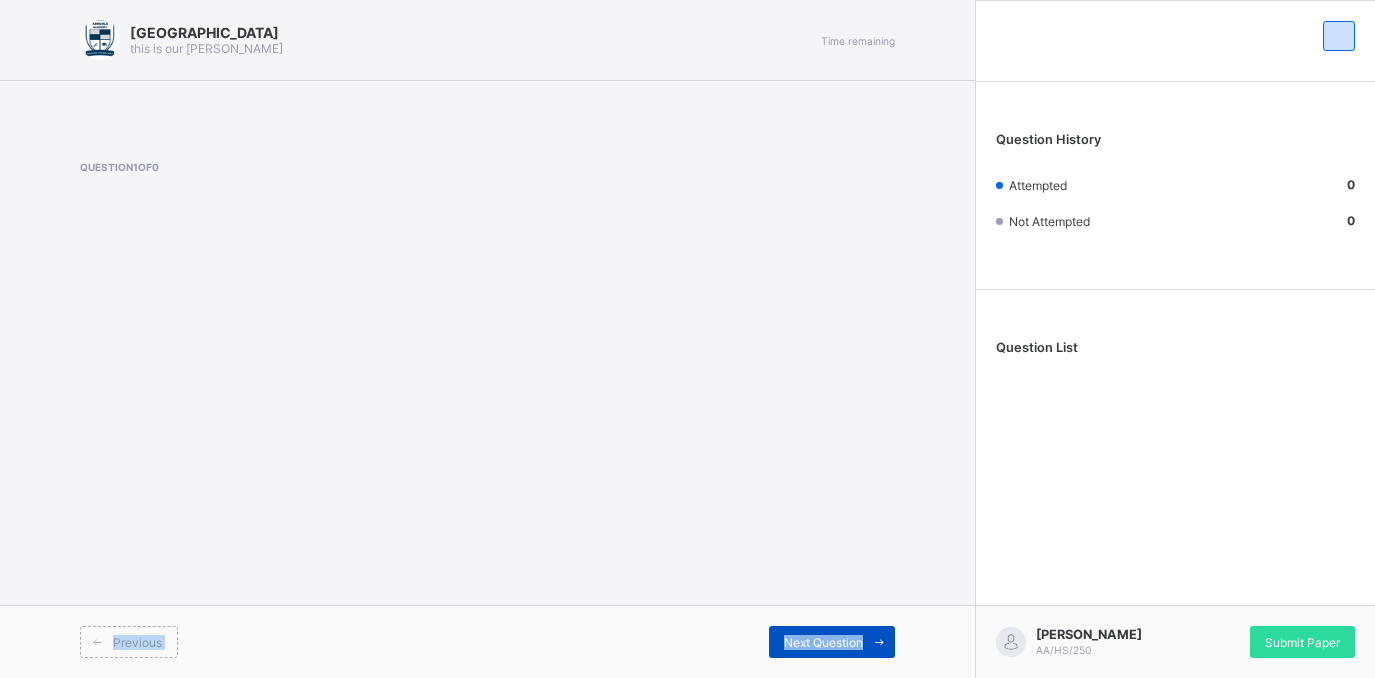 click at bounding box center (879, 642) 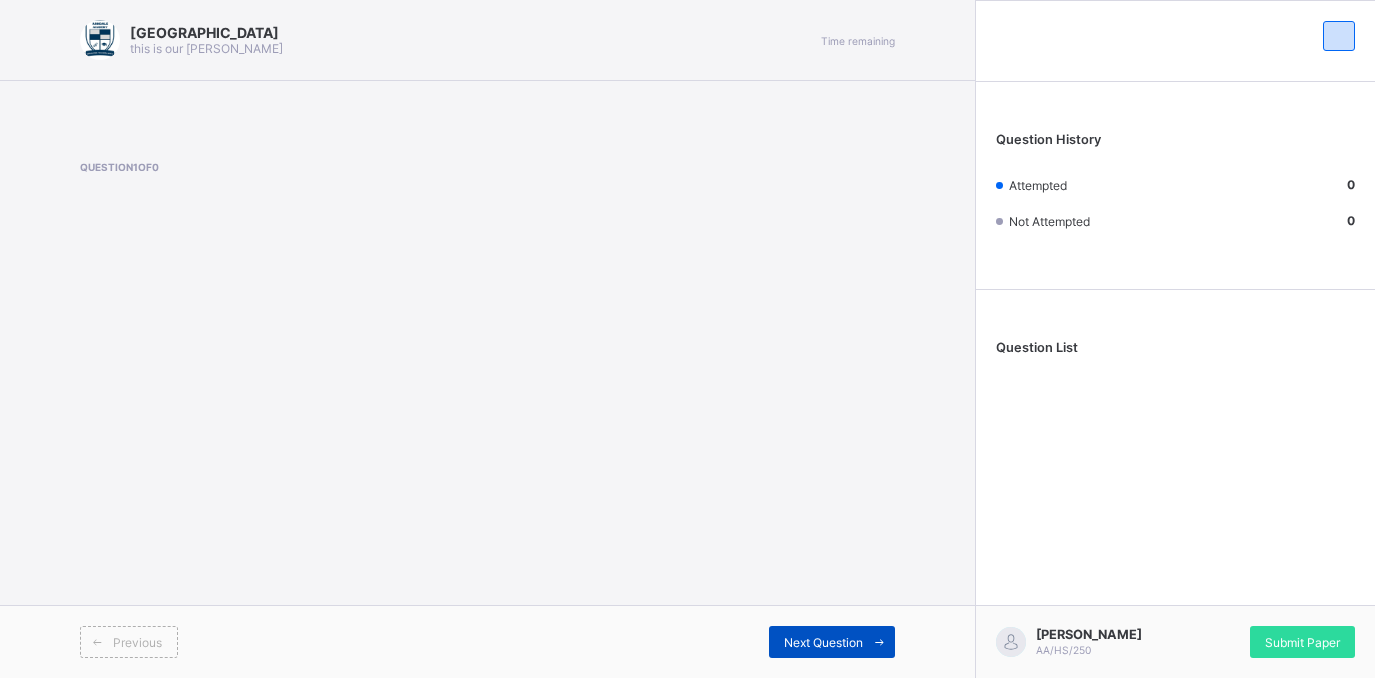 click at bounding box center [879, 642] 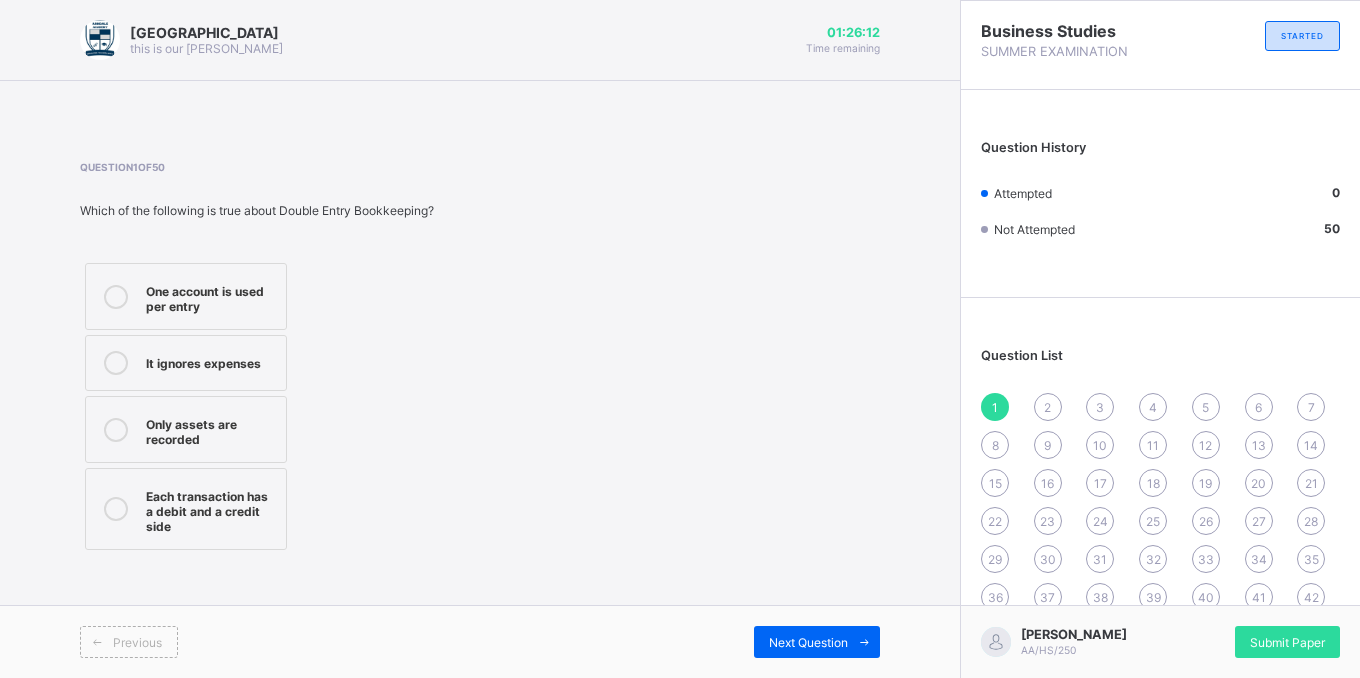 click on "Each transaction has a debit and a credit side" at bounding box center [186, 509] 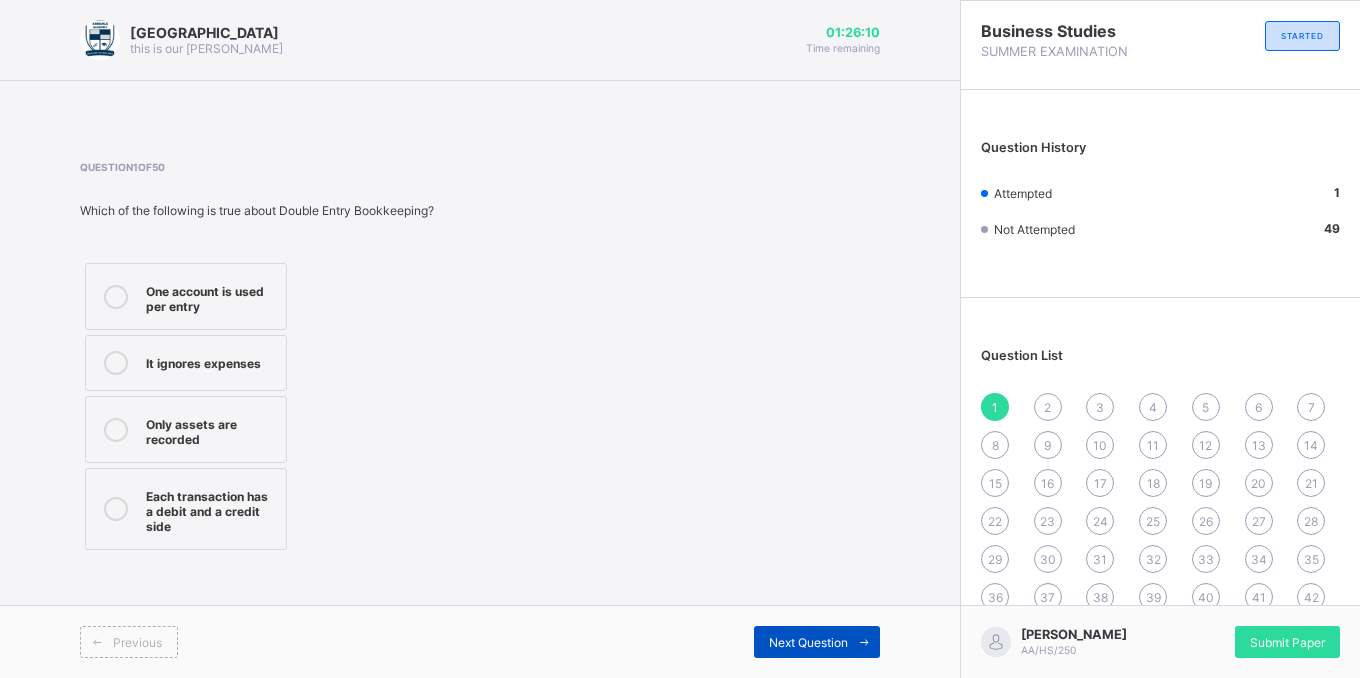click on "Next Question" at bounding box center [817, 642] 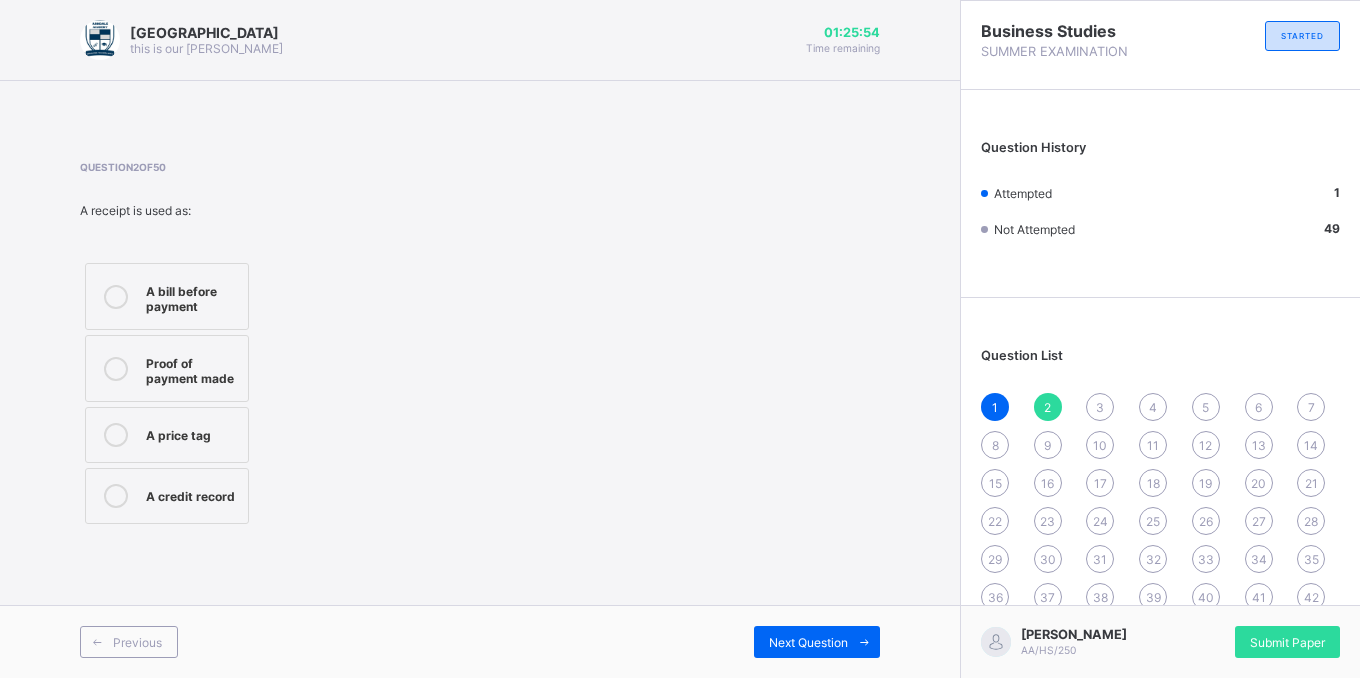 click on "Proof of payment made" at bounding box center [167, 368] 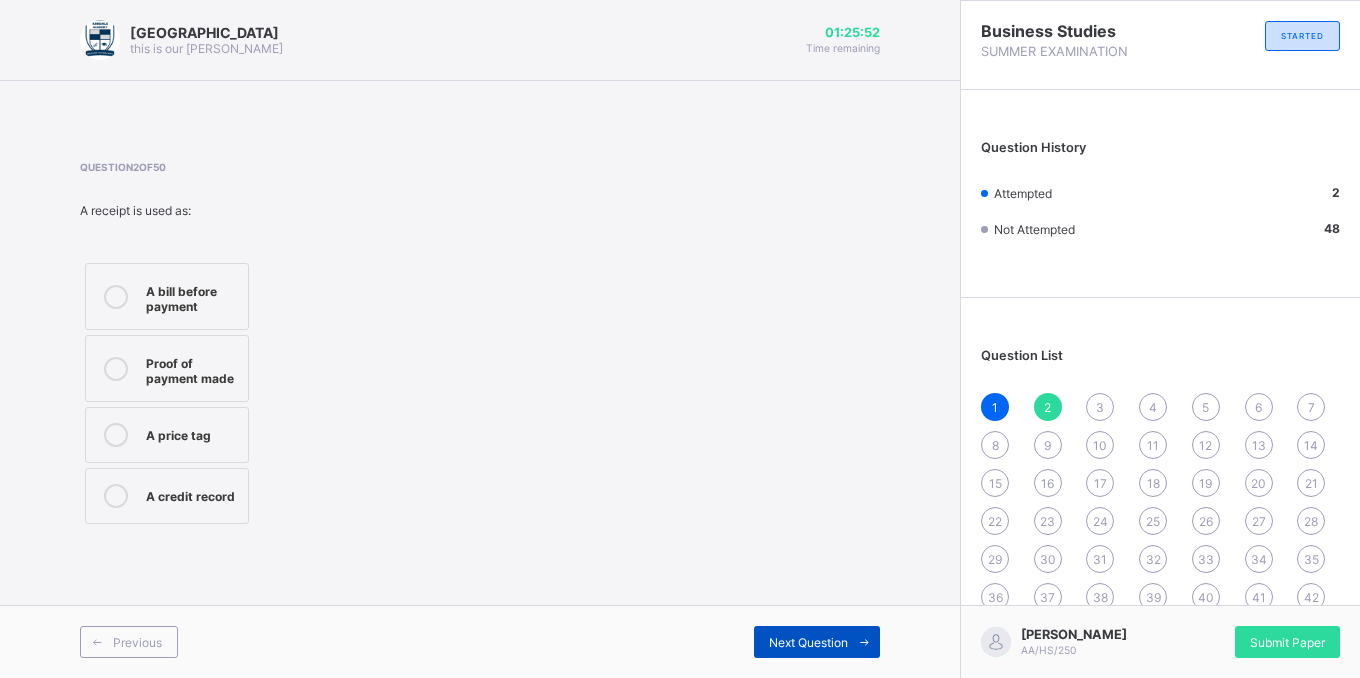 click on "Next Question" at bounding box center (817, 642) 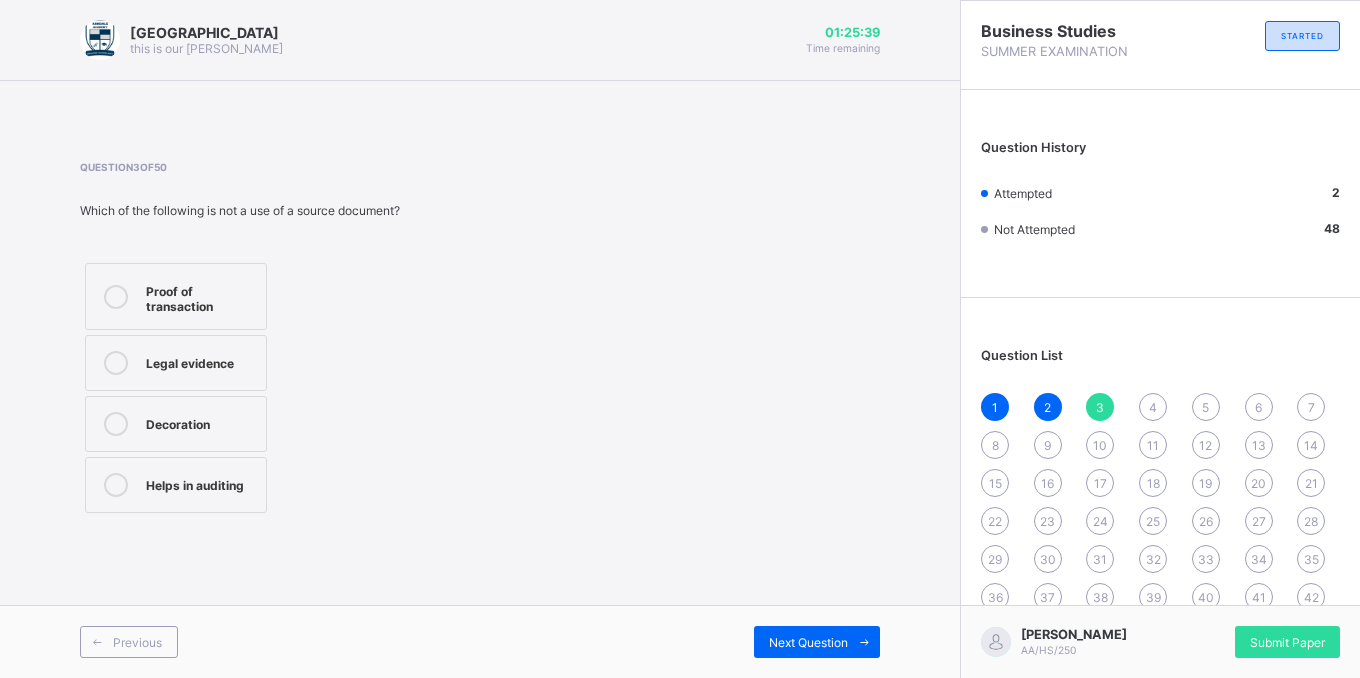 click on "Decoration" at bounding box center (201, 422) 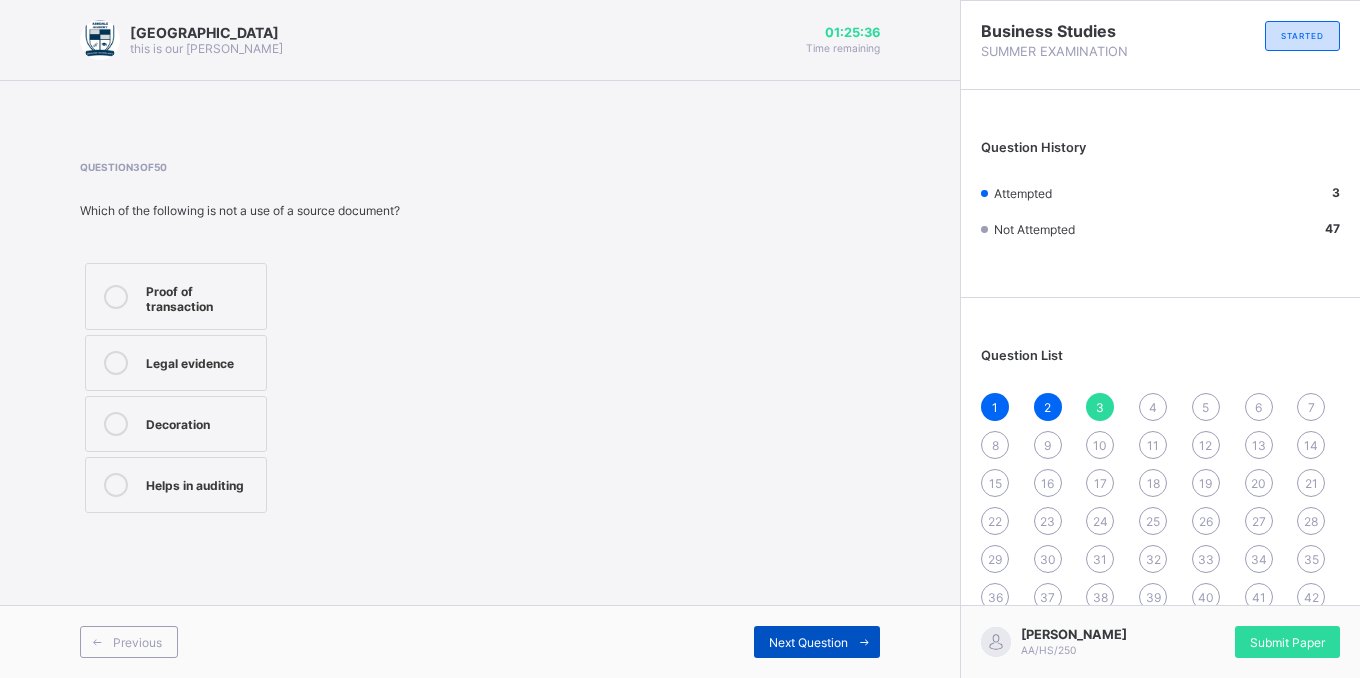 click on "Next Question" at bounding box center [817, 642] 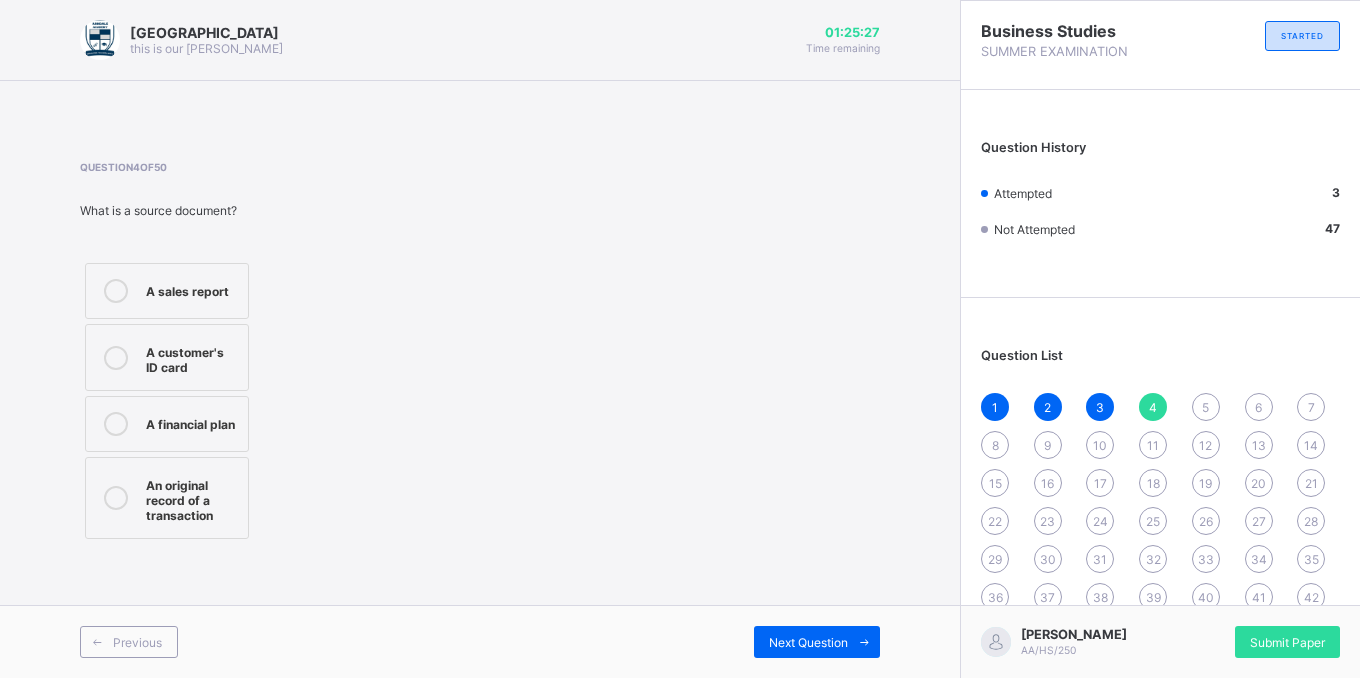 click at bounding box center (116, 498) 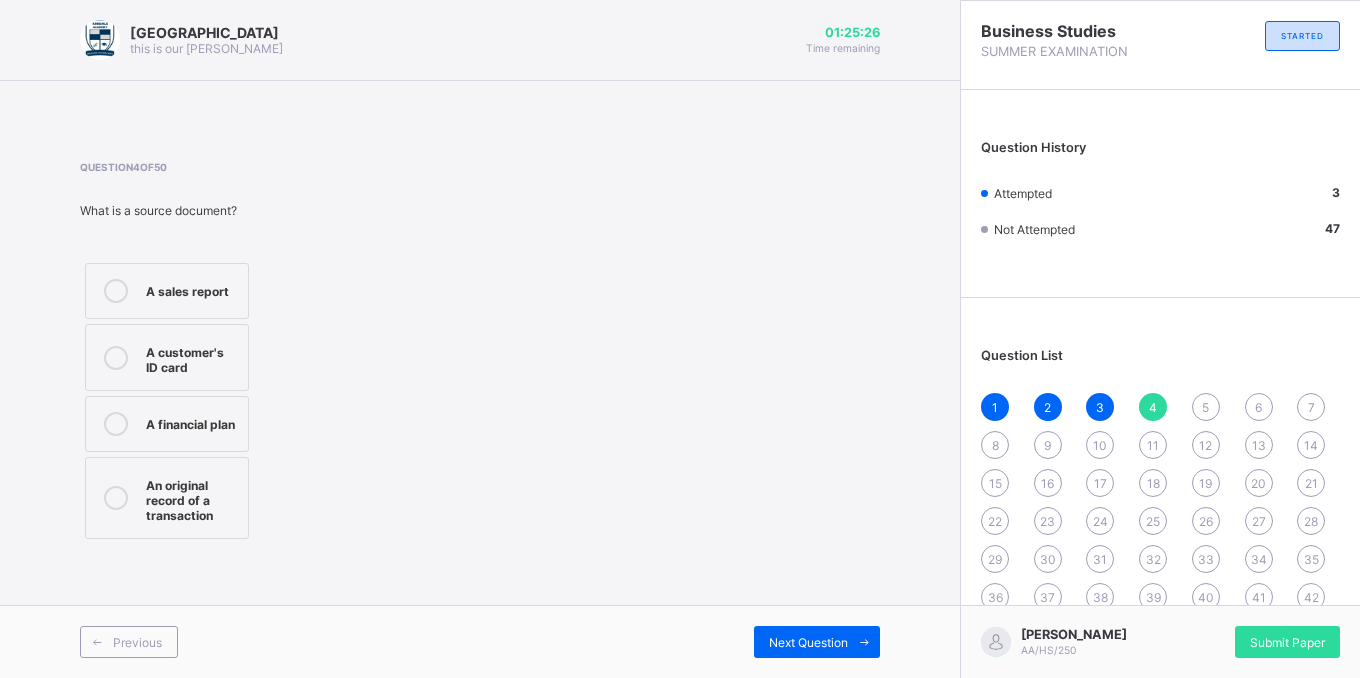 drag, startPoint x: 812, startPoint y: 543, endPoint x: 813, endPoint y: 569, distance: 26.019224 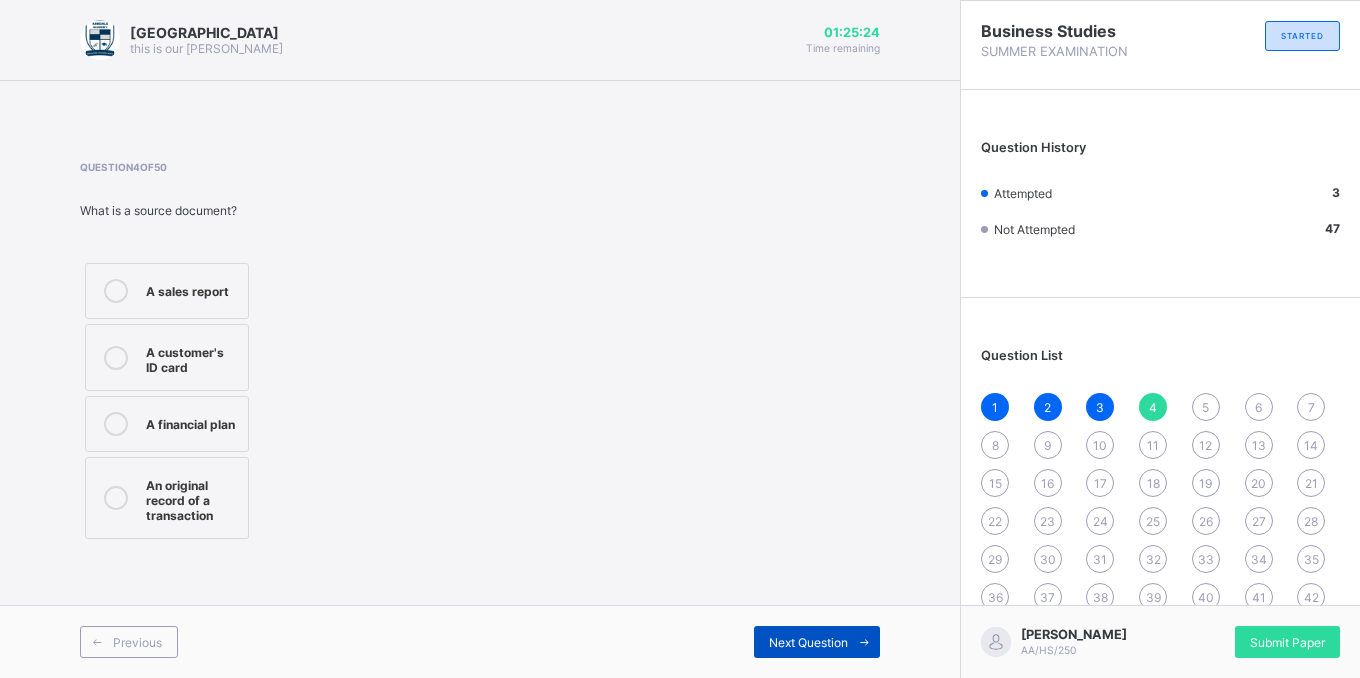 click on "Next Question" at bounding box center [808, 642] 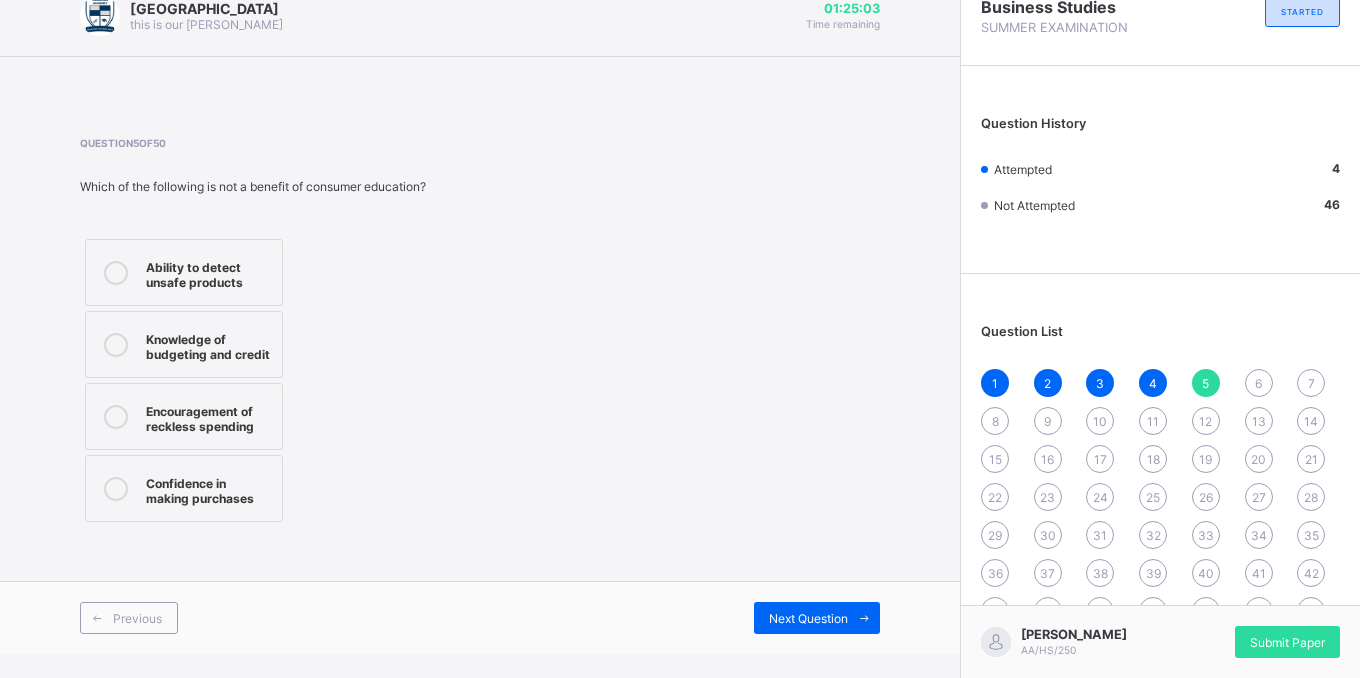 scroll, scrollTop: 29, scrollLeft: 0, axis: vertical 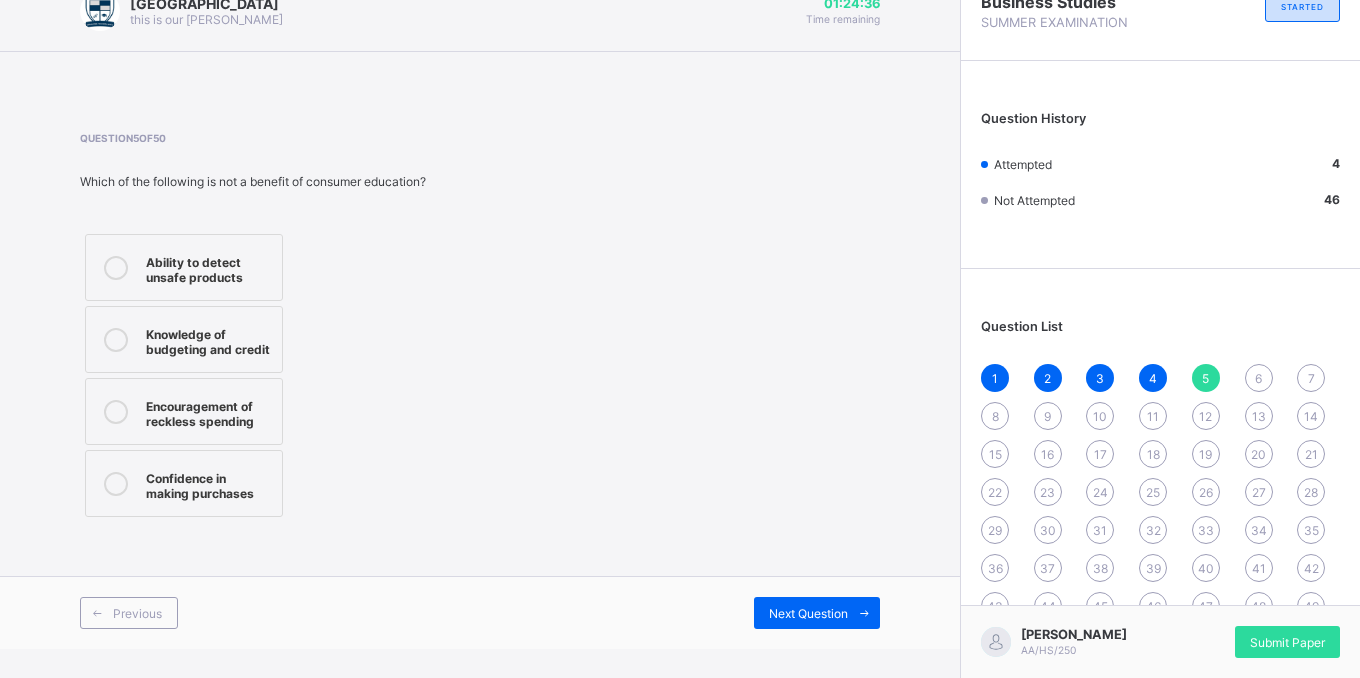 click on "Ability to detect unsafe products" at bounding box center (184, 267) 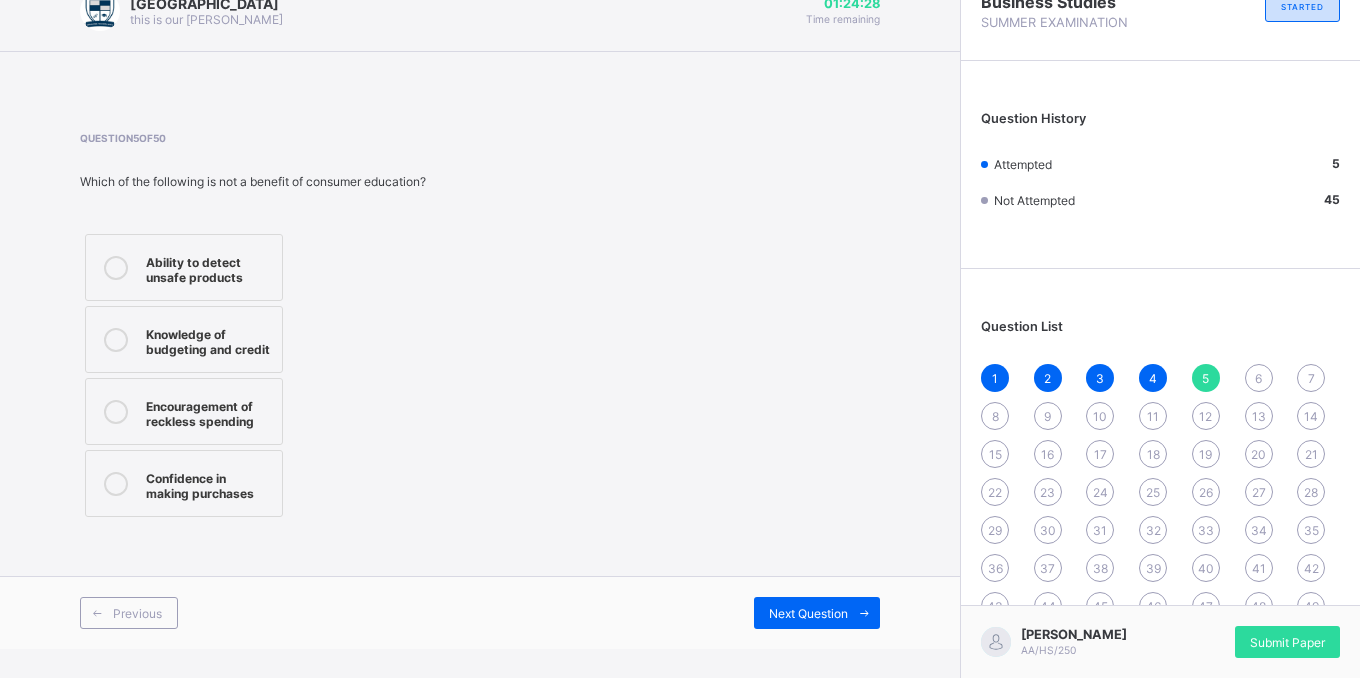 click on "Encouragement of reckless spending" at bounding box center [184, 411] 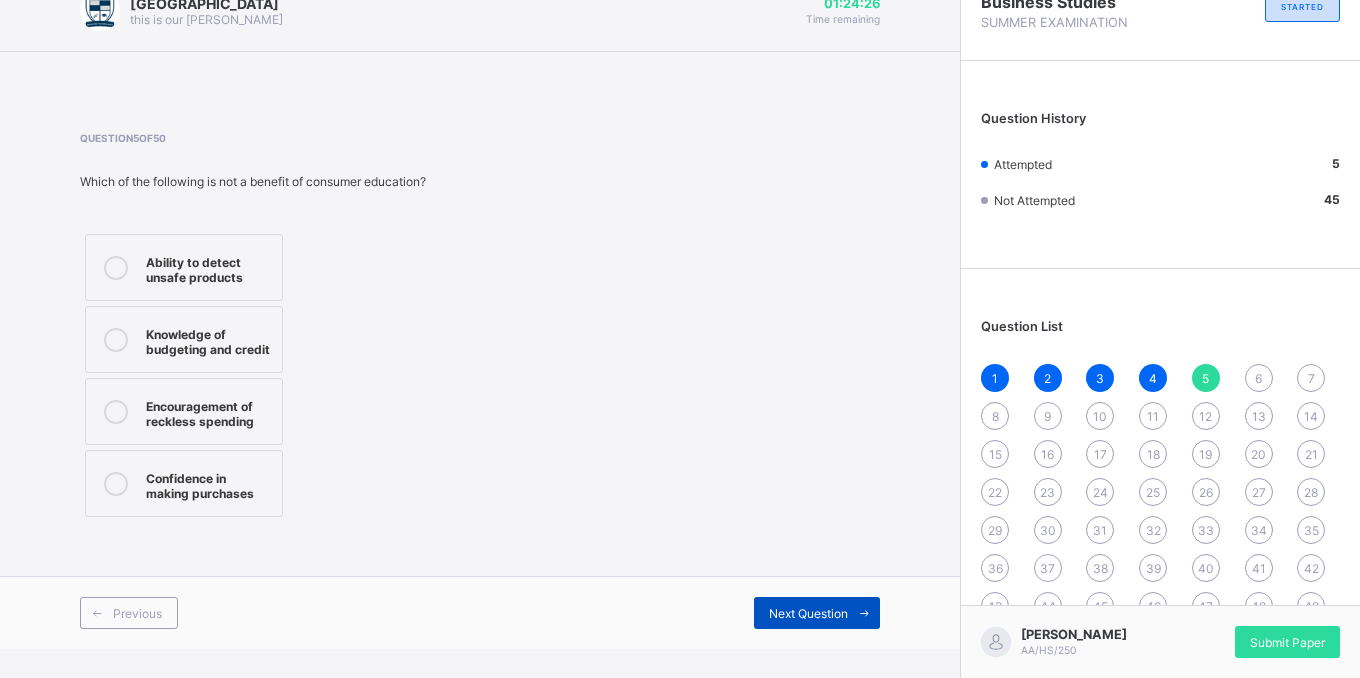 click on "Next Question" at bounding box center (808, 613) 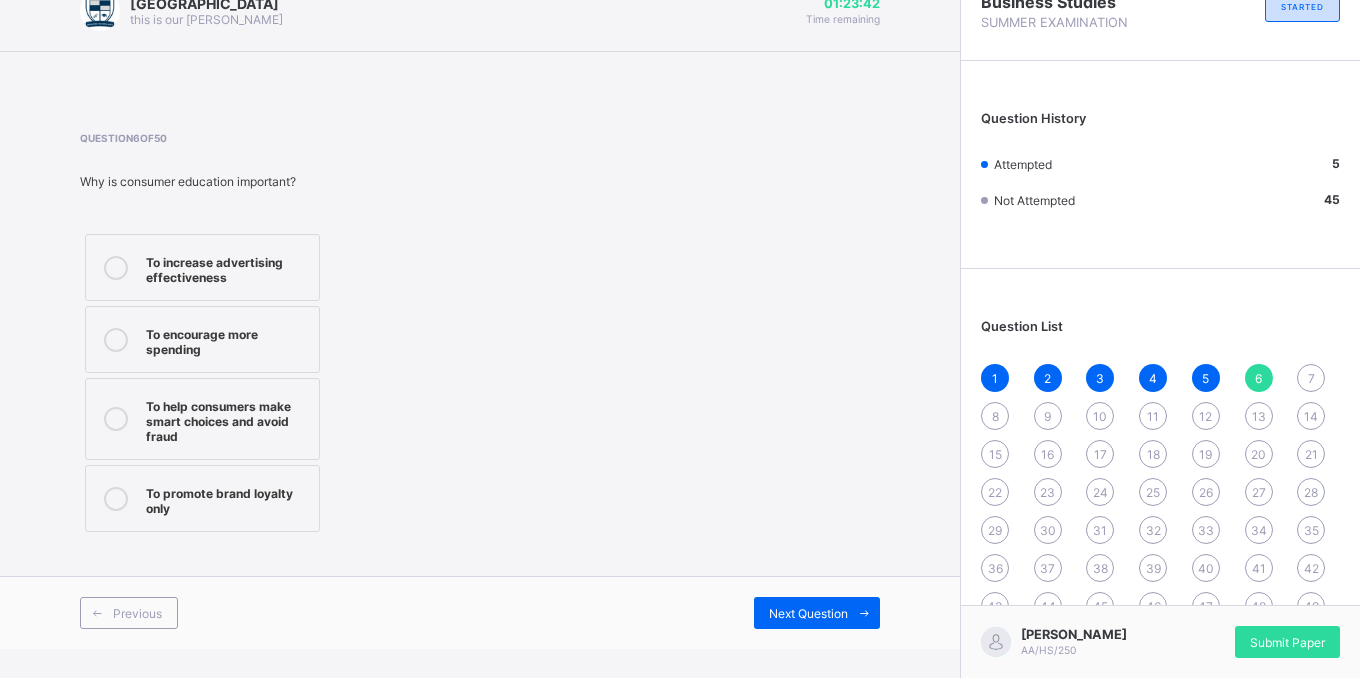 click on "To help consumers make smart choices and avoid fraud" at bounding box center (227, 419) 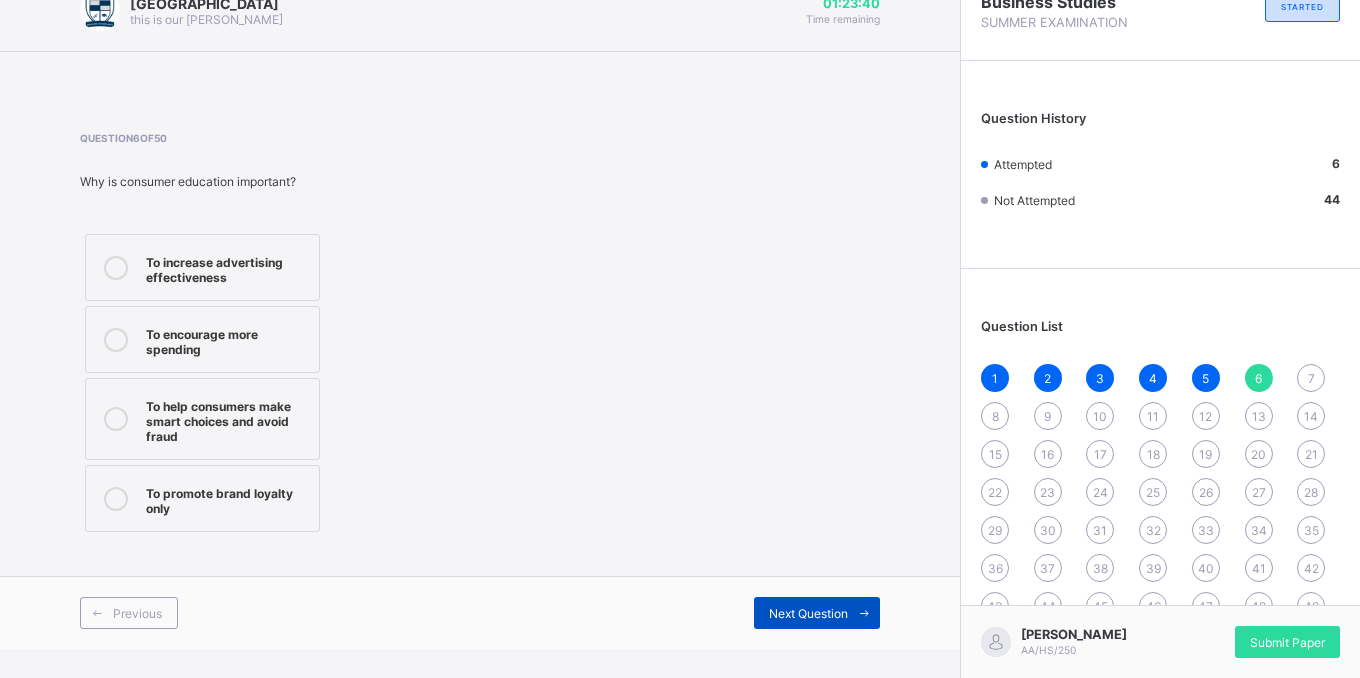 click at bounding box center (864, 613) 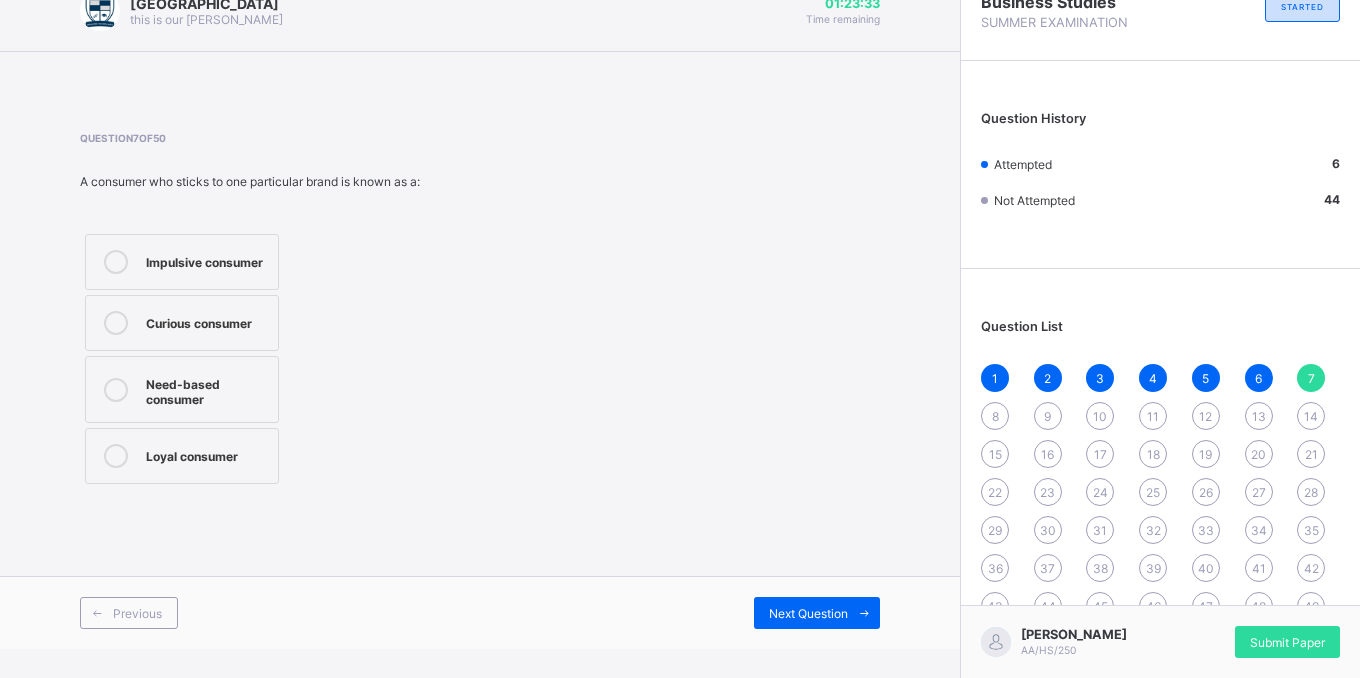 click on "Loyal consumer" at bounding box center [207, 456] 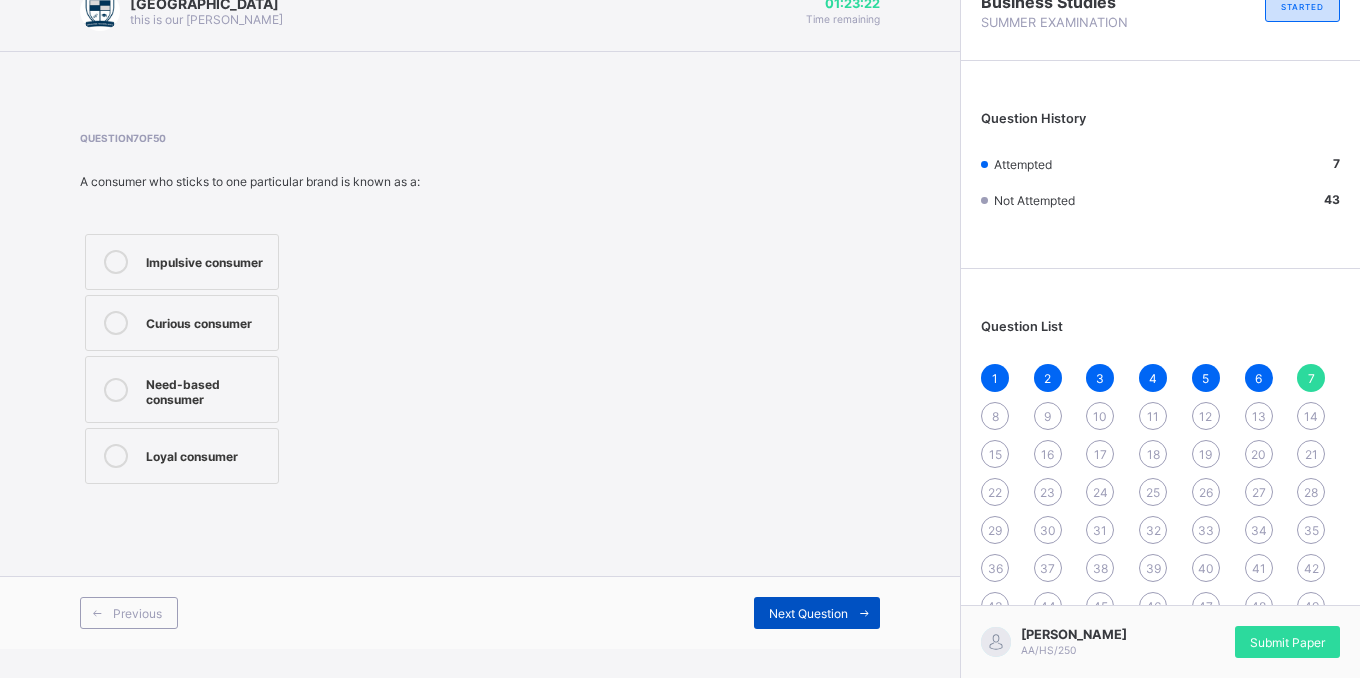 click at bounding box center (864, 613) 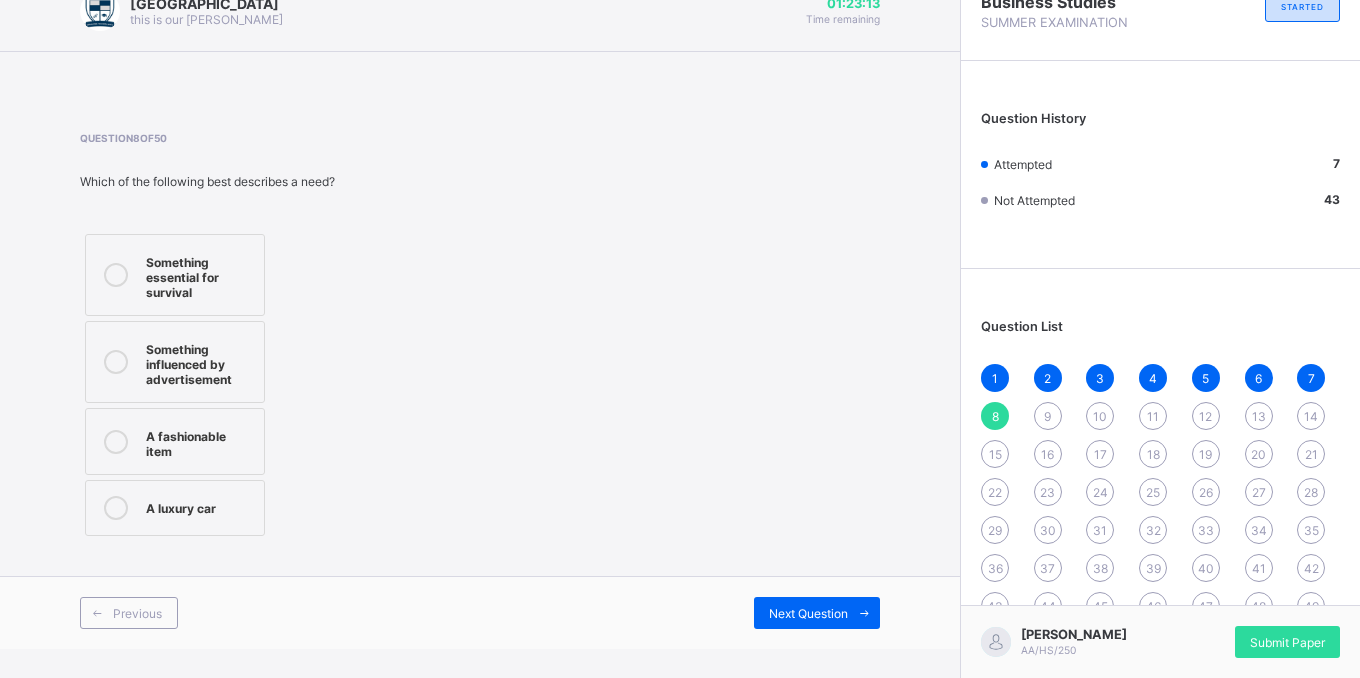 click on "Something essential for survival" at bounding box center (175, 275) 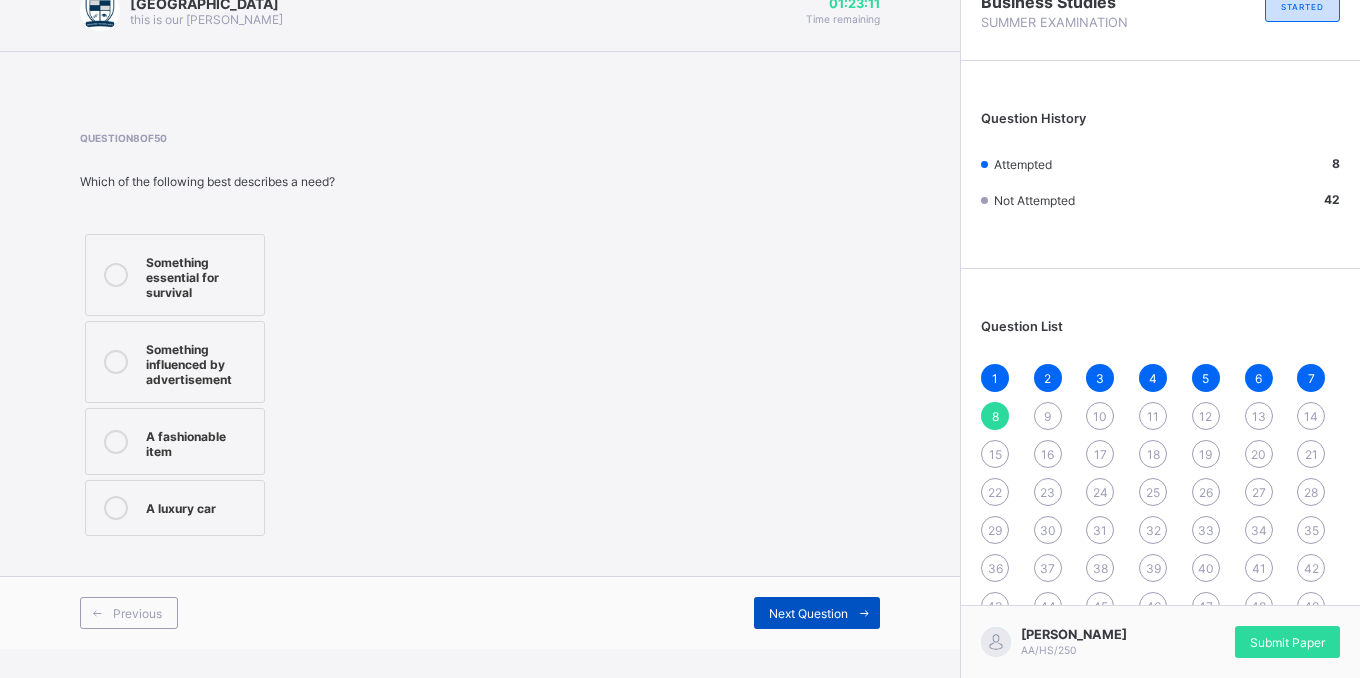 click on "Next Question" at bounding box center [817, 613] 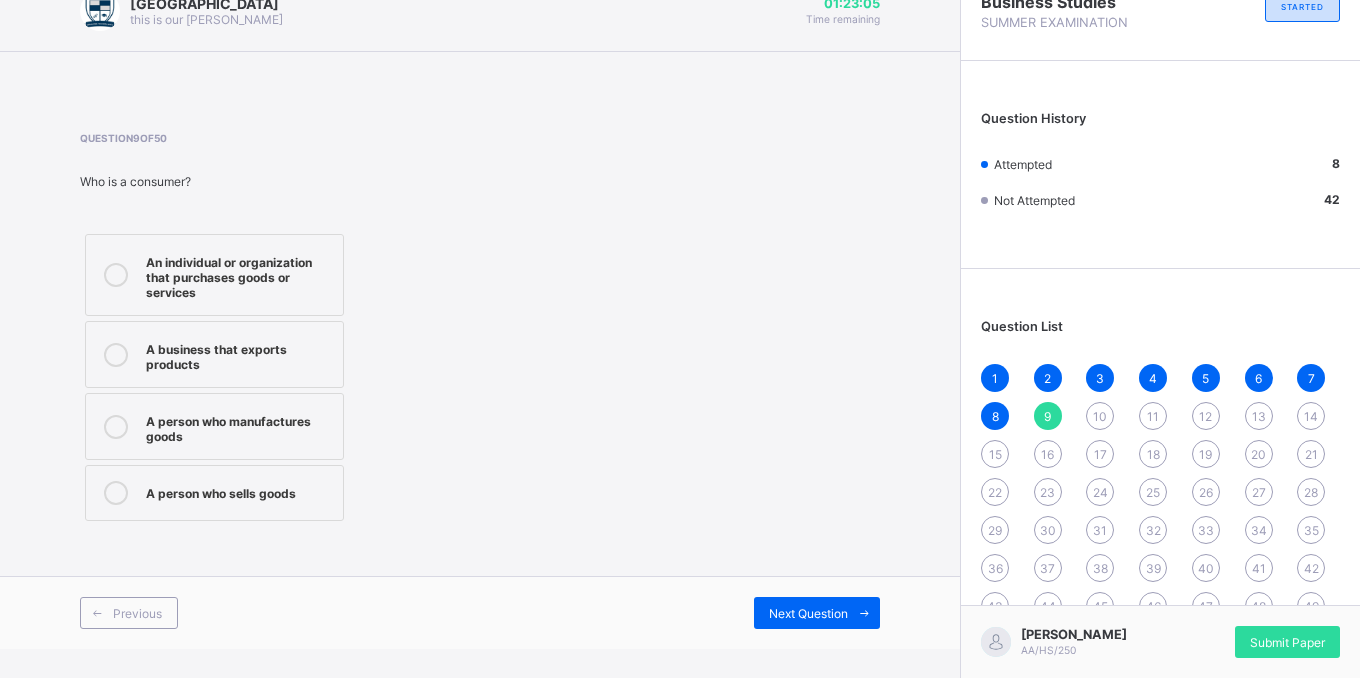drag, startPoint x: 1016, startPoint y: 604, endPoint x: 1007, endPoint y: 645, distance: 41.976185 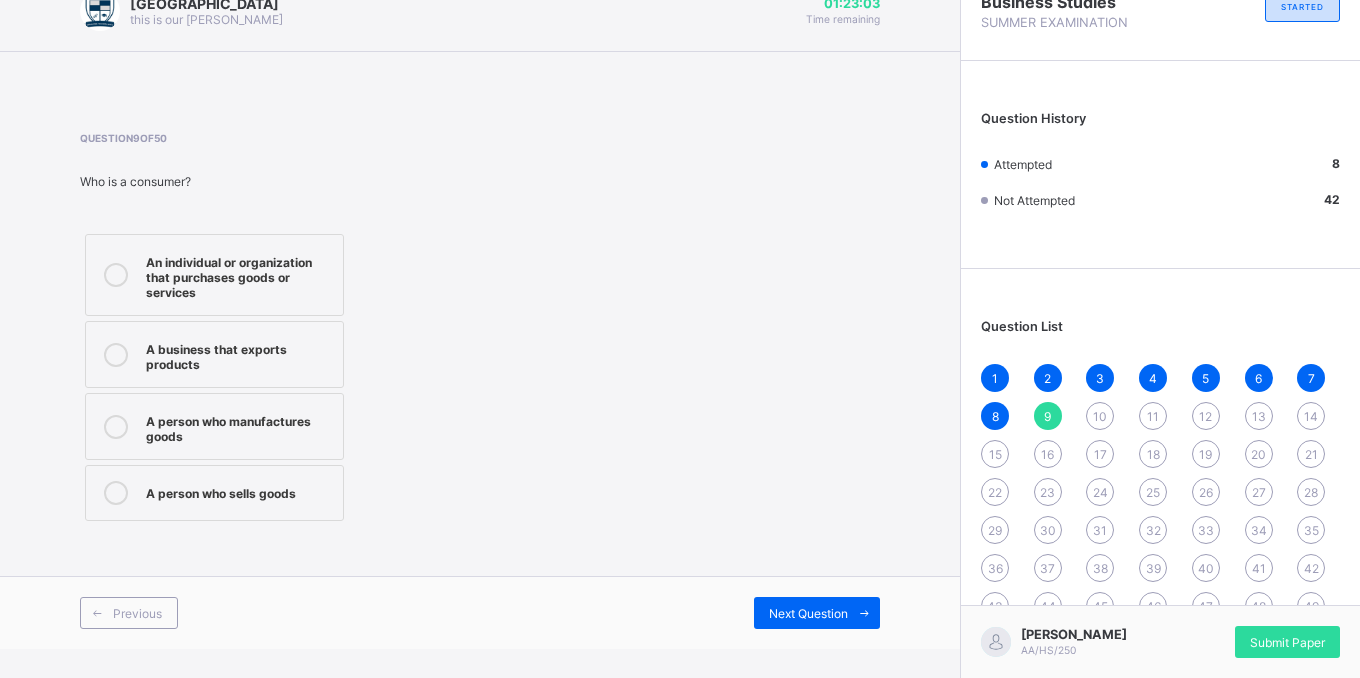 click on "43" at bounding box center [995, 606] 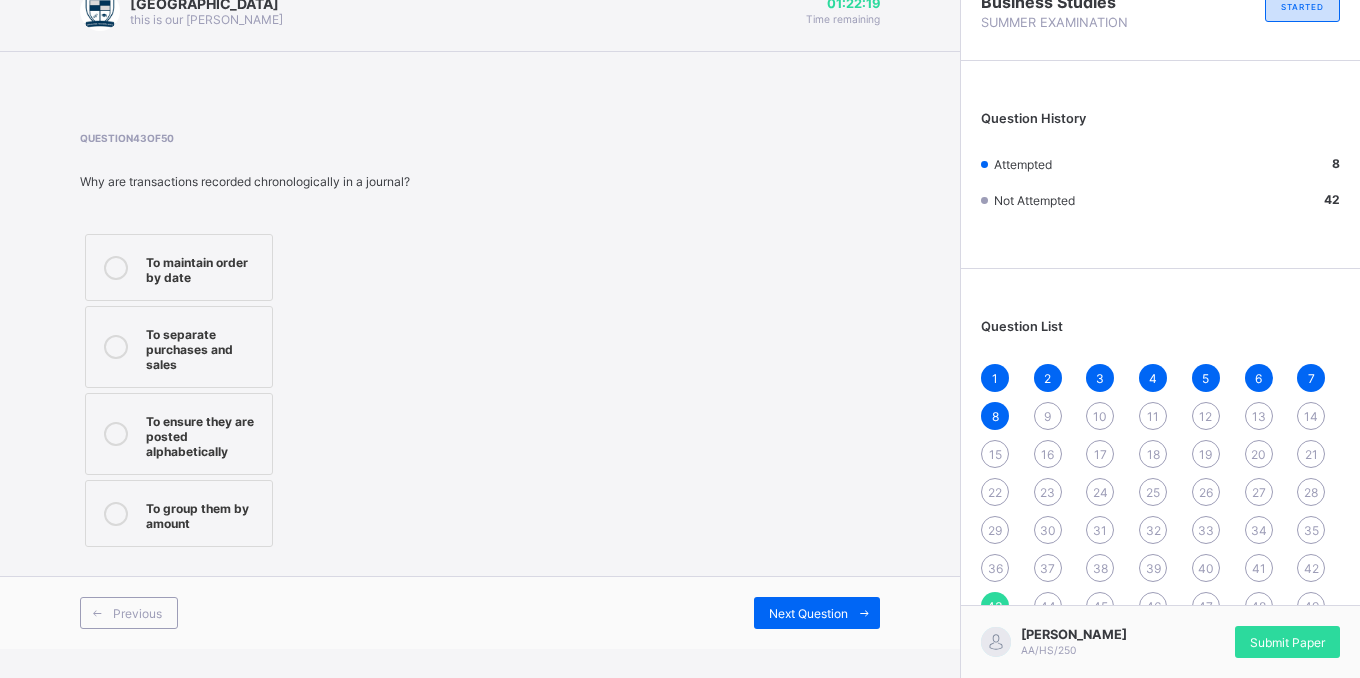 drag, startPoint x: 252, startPoint y: 383, endPoint x: 276, endPoint y: 239, distance: 145.9863 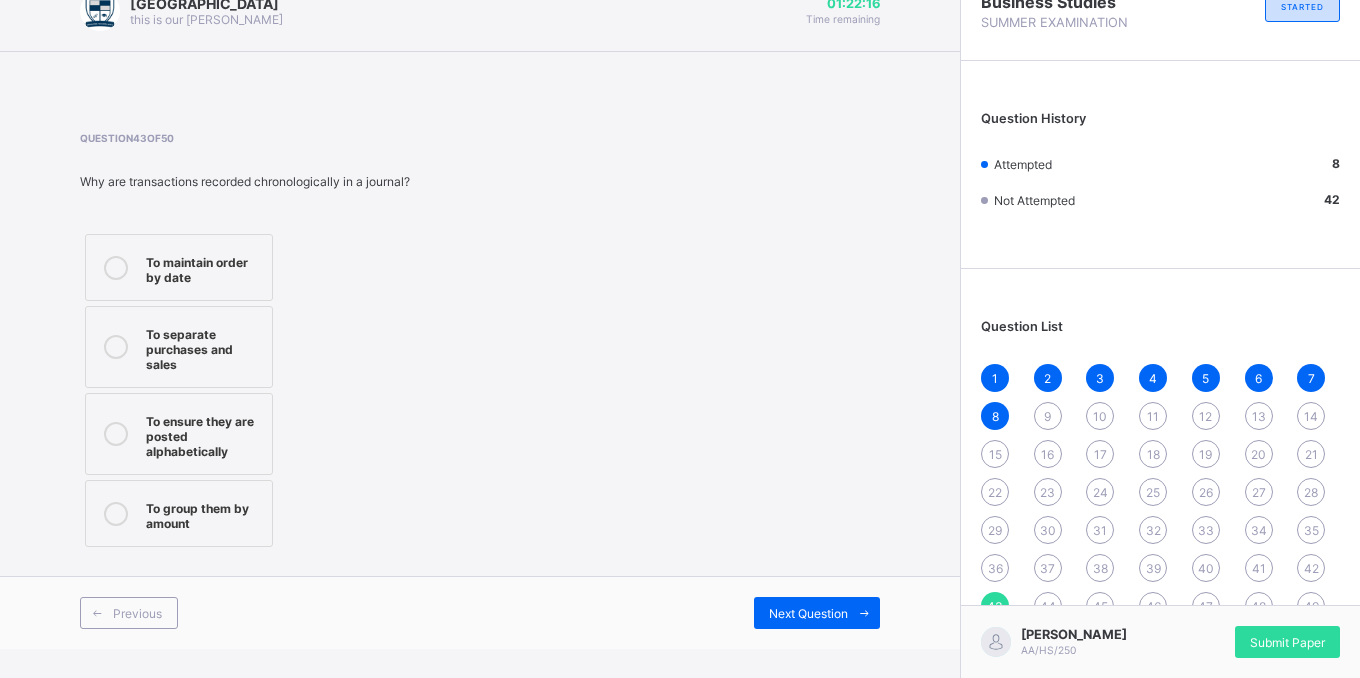 drag, startPoint x: 276, startPoint y: 239, endPoint x: 460, endPoint y: 115, distance: 221.88286 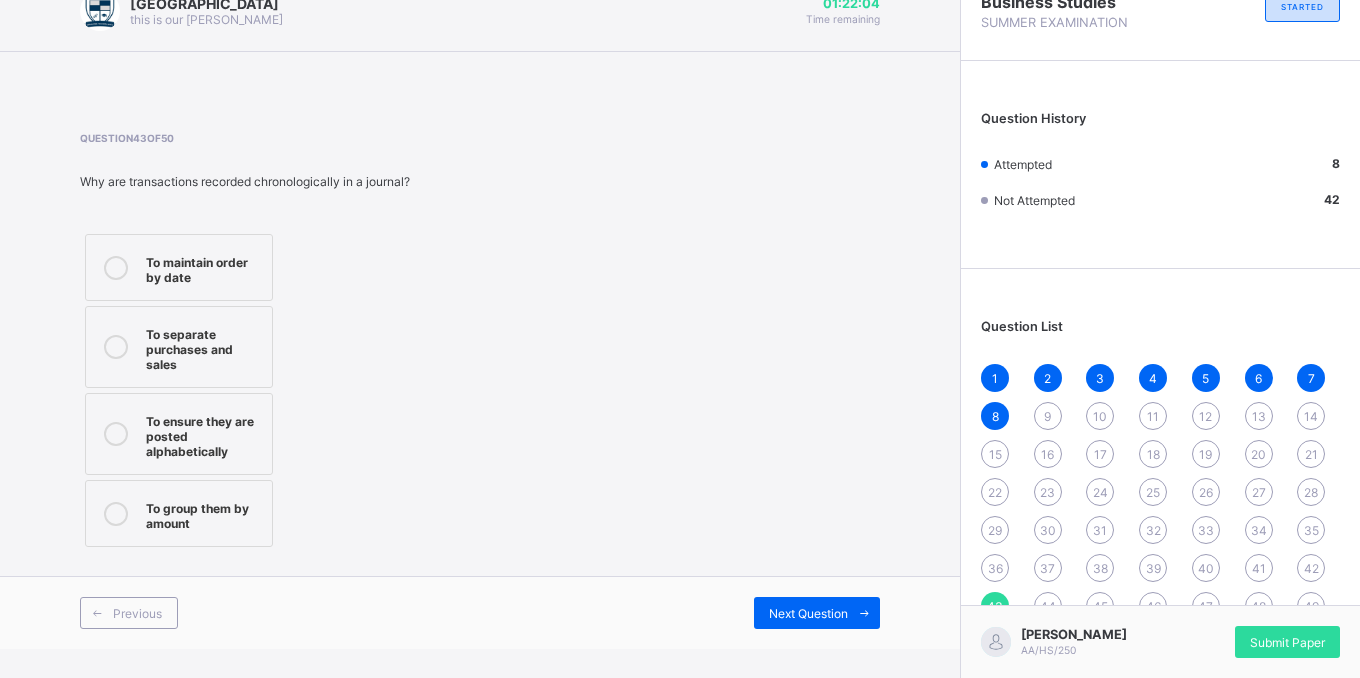 click on "To maintain order by date" at bounding box center (204, 267) 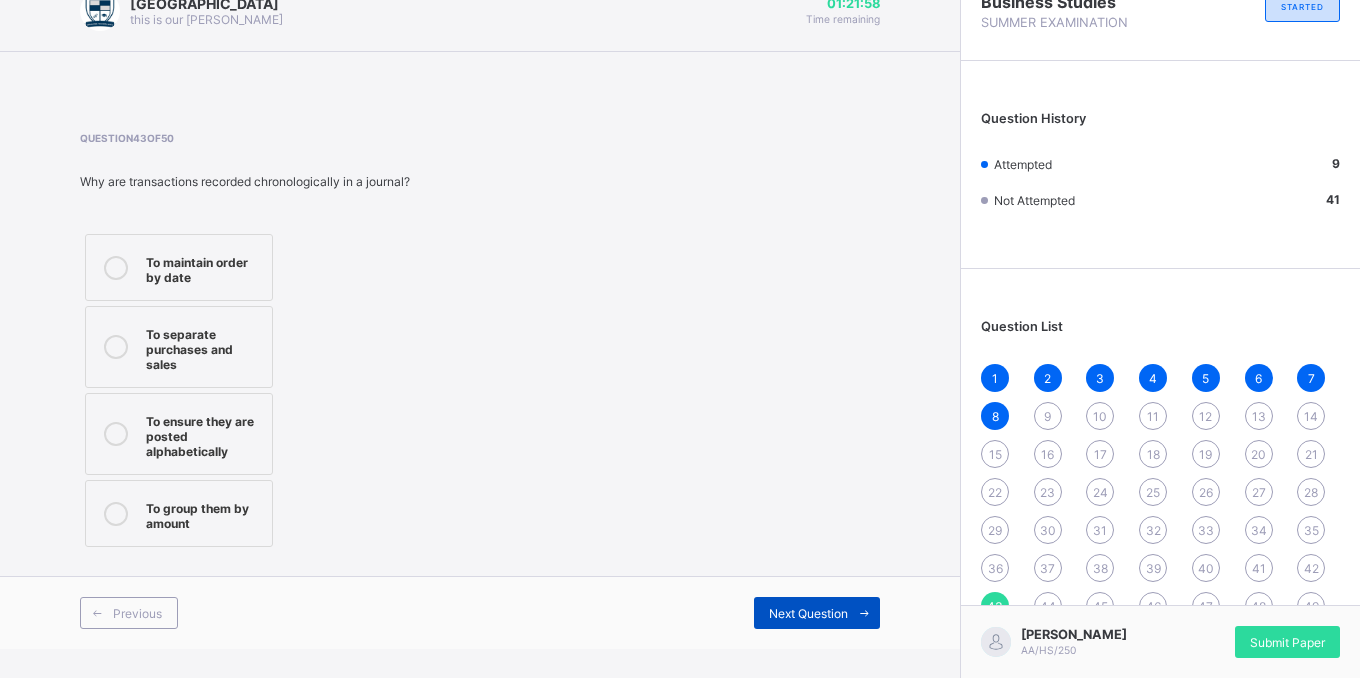 click on "Next Question" at bounding box center (808, 613) 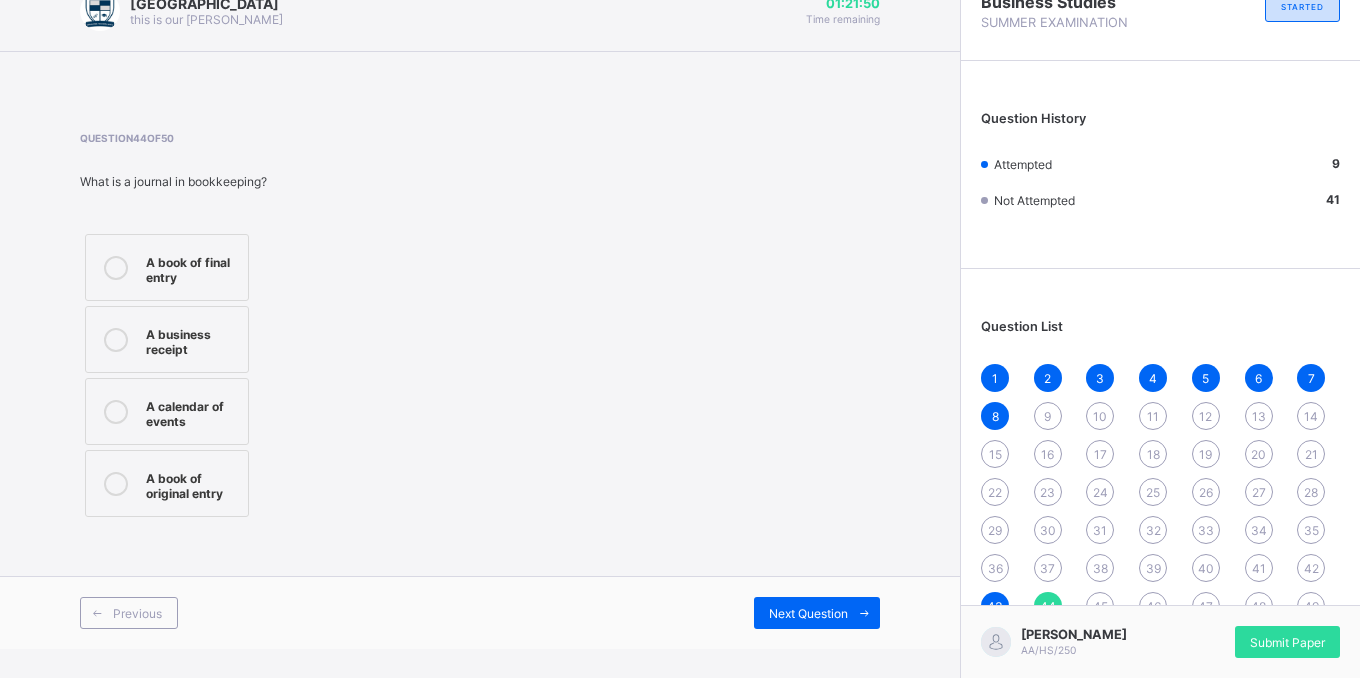 click on "Arndale Academy this is our [PERSON_NAME] 01:21:50 Time remaining Question  44  of  50 What is a journal in bookkeeping? A book of final entry A business receipt A calendar of events A book of original entry Previous Next Question Business Studies SUMMER EXAMINATION  STARTED Question History Attempted   9 Not Attempted 41 Question List 1 2 3 4 5 6 7 8 9 10 11 12 13 14 15 16 17 18 19 20 21 22 23 24 25 26 27 28 29 30 31 32 33 34 35 36 37 38 39 40 41 42 43 44 45 46 47 48 49 50 [PERSON_NAME] AA/HS/250 Submit Paper × Submitting Paper This action will submit your paper. You won't have access to make any changes to    your answers afterwards. Unattempted questions   41   Cancel Yes, Submit Paper New Update Available Hello there, You can install SAFSIMS on your device for easier access. Dismiss Update app" at bounding box center (680, 310) 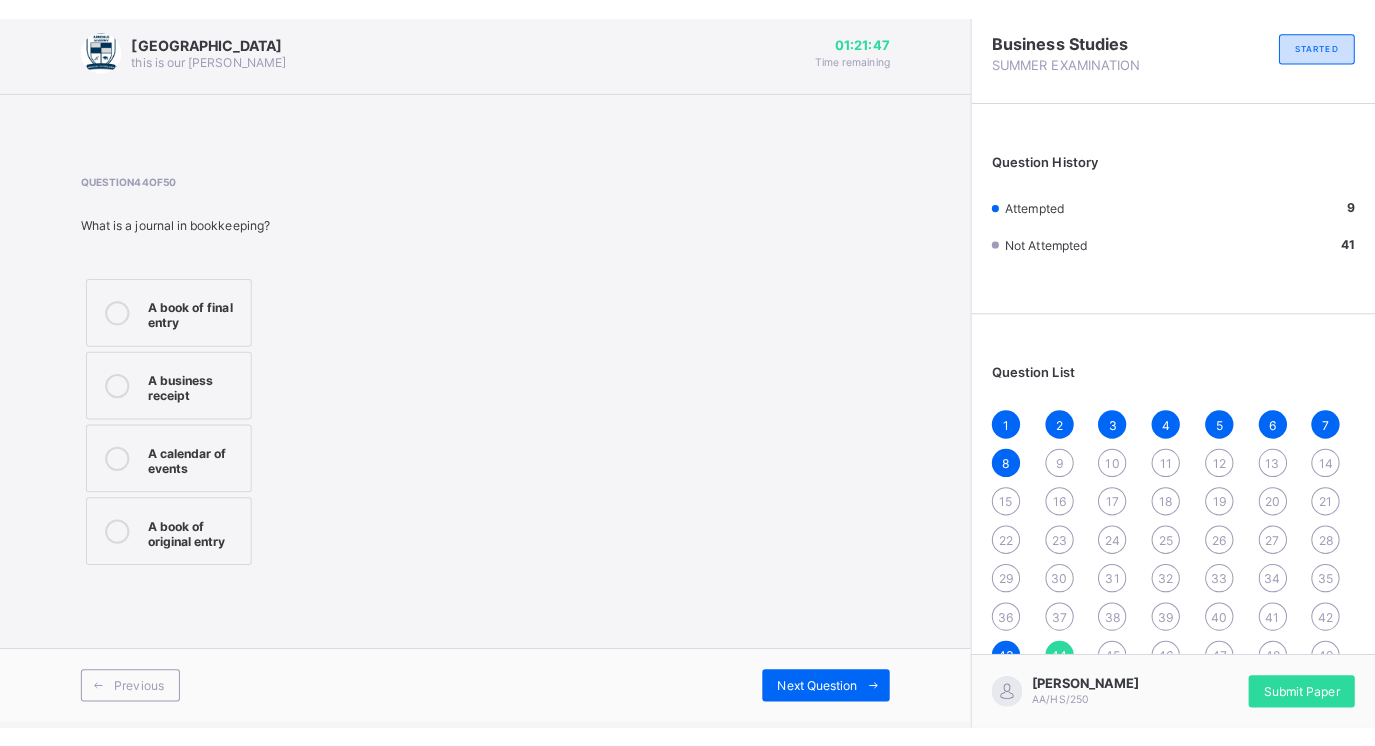 scroll, scrollTop: 0, scrollLeft: 0, axis: both 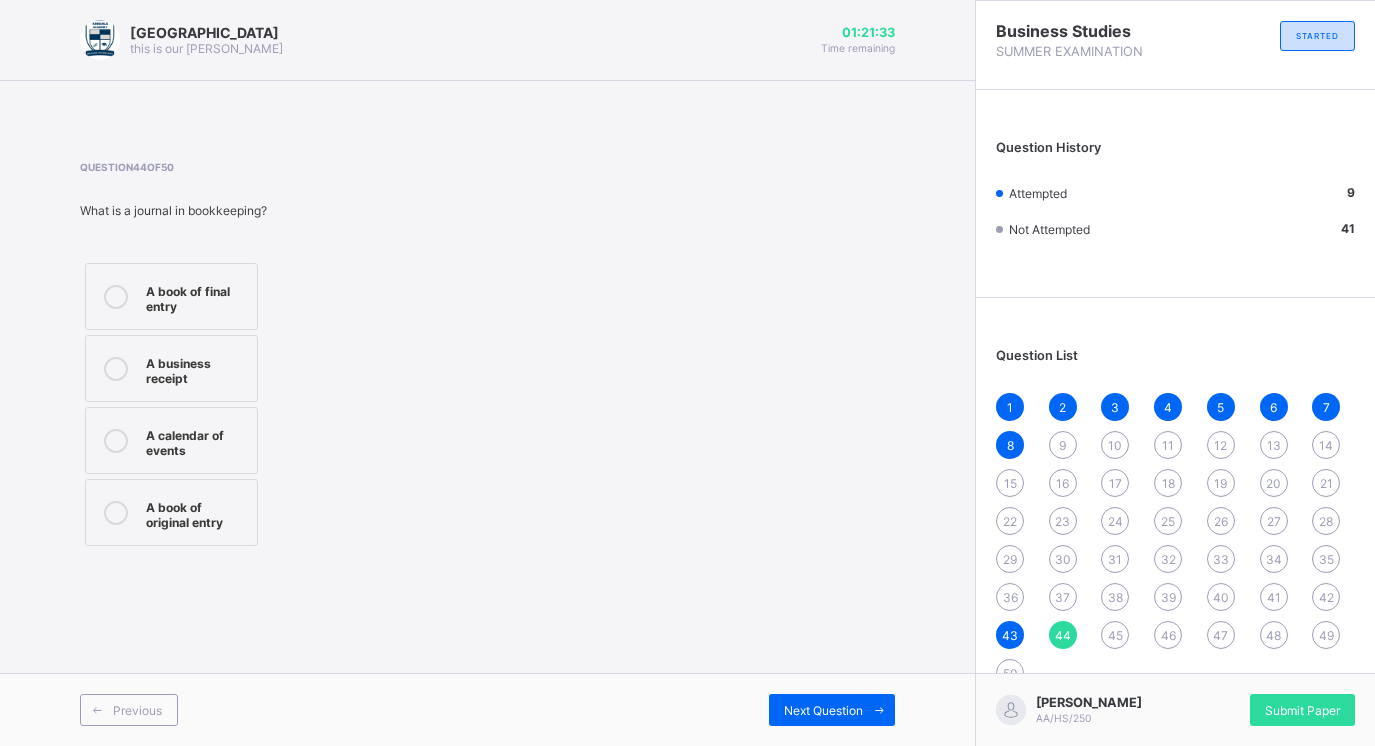 click on "A business receipt" at bounding box center [171, 368] 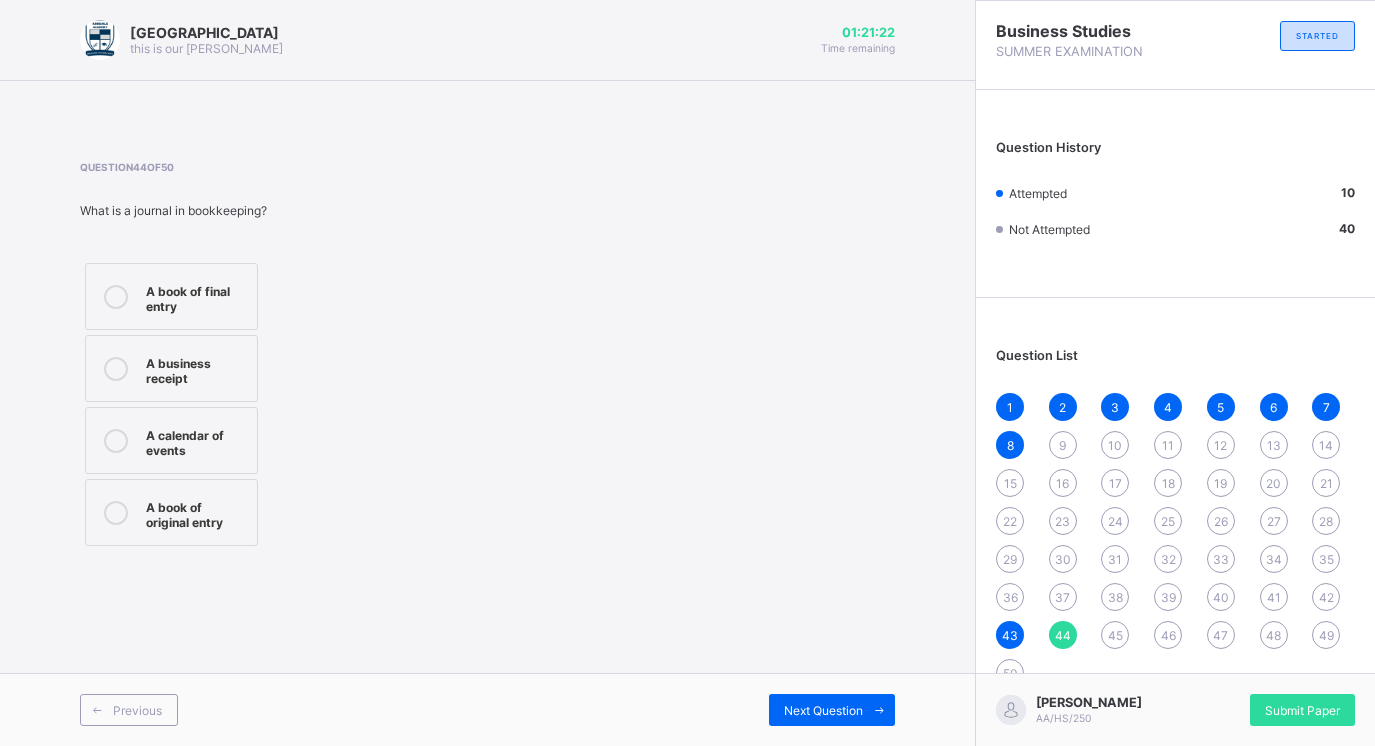 click on "A book of original entry" at bounding box center [171, 512] 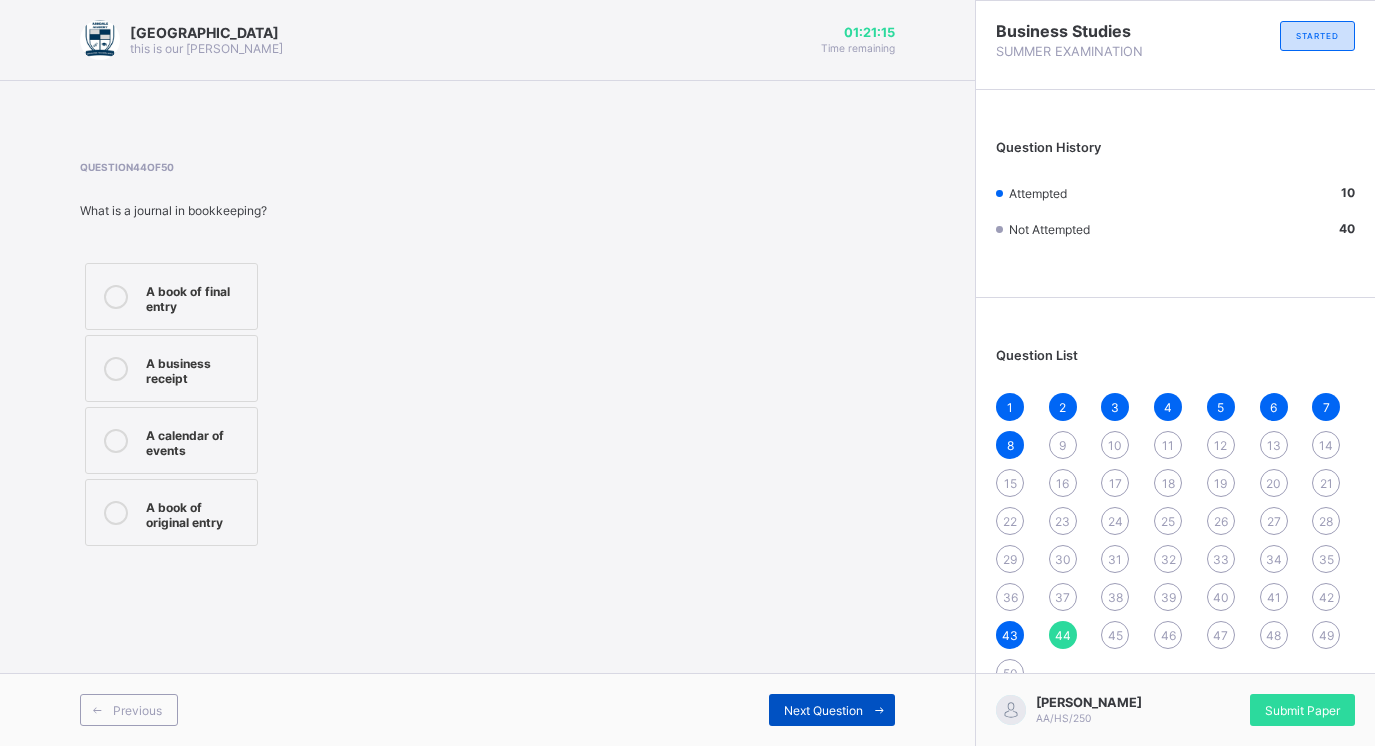 click on "Next Question" at bounding box center (832, 710) 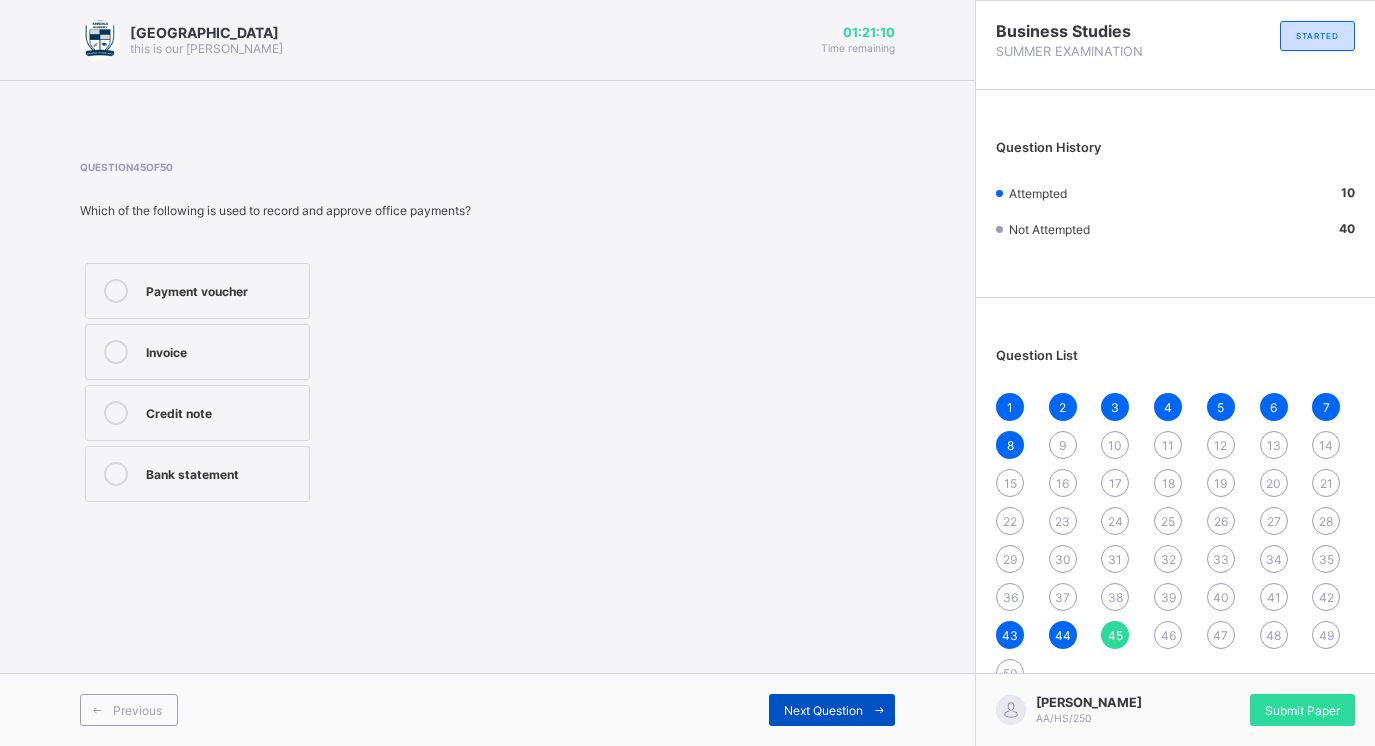 click on "Next Question" at bounding box center [832, 710] 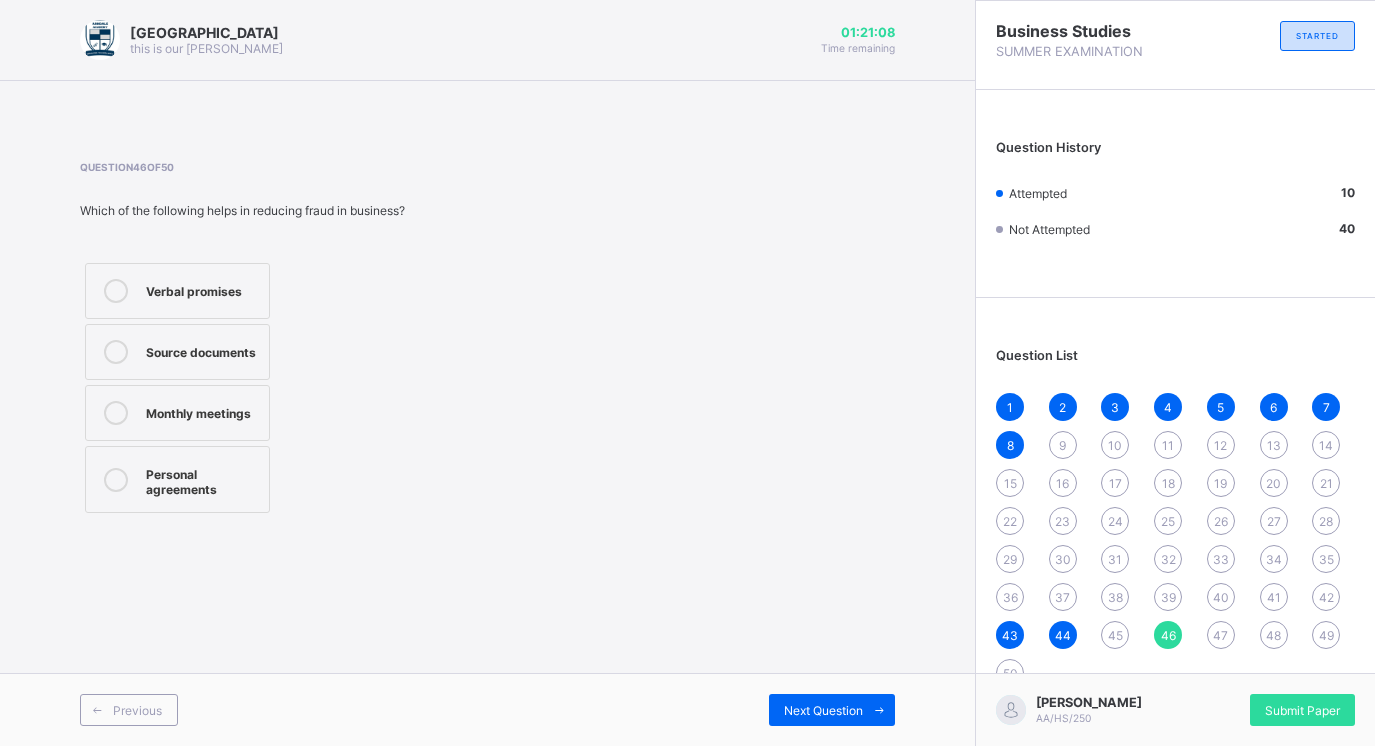 drag, startPoint x: 1099, startPoint y: 637, endPoint x: 1109, endPoint y: 634, distance: 10.440307 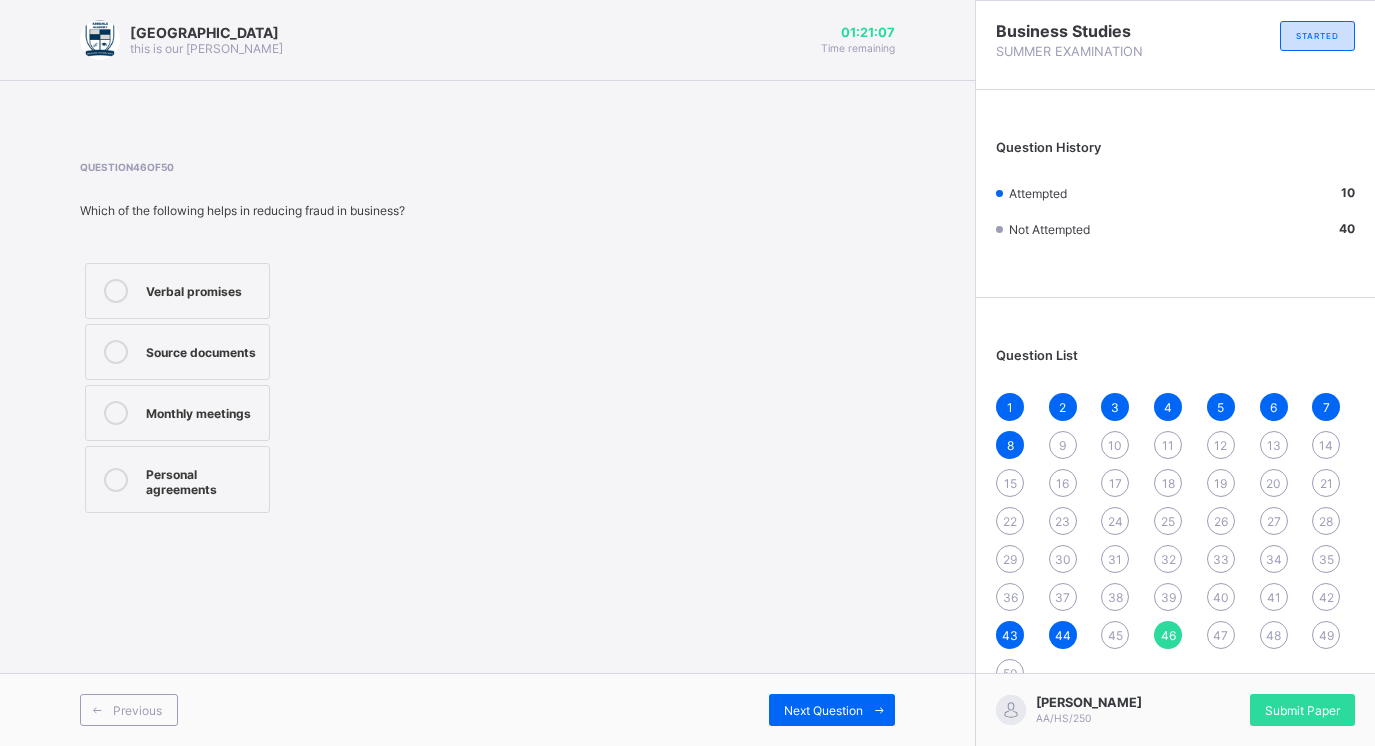 click on "45" at bounding box center [1115, 635] 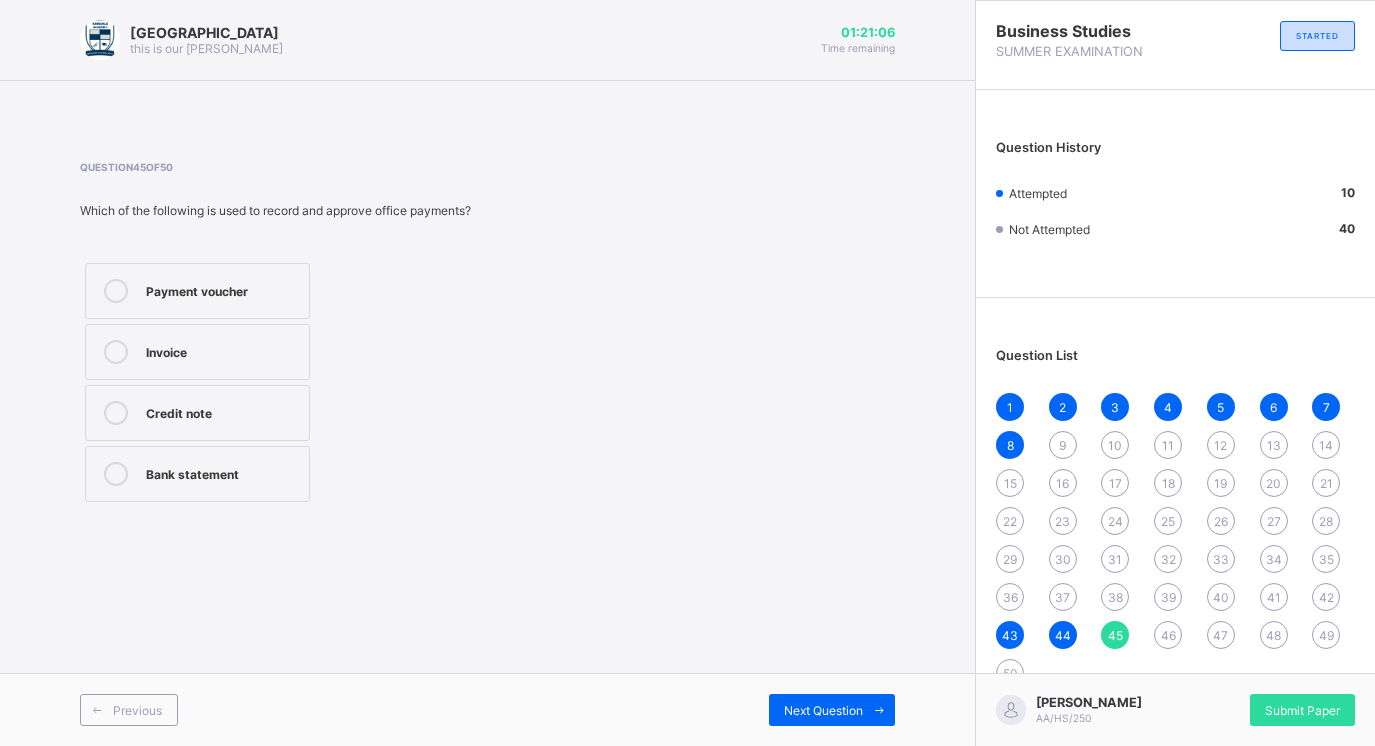 drag, startPoint x: 778, startPoint y: 501, endPoint x: 804, endPoint y: 559, distance: 63.560993 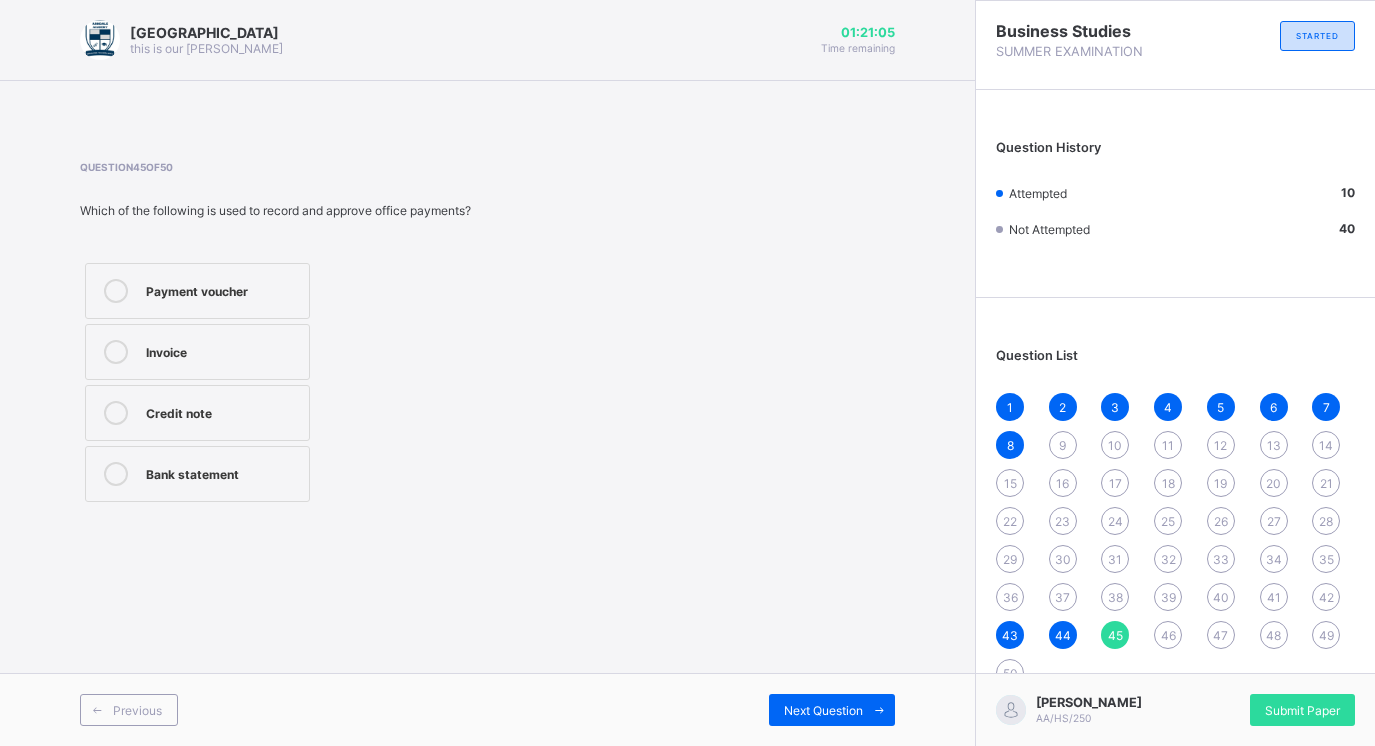 drag, startPoint x: 804, startPoint y: 559, endPoint x: 741, endPoint y: 491, distance: 92.69843 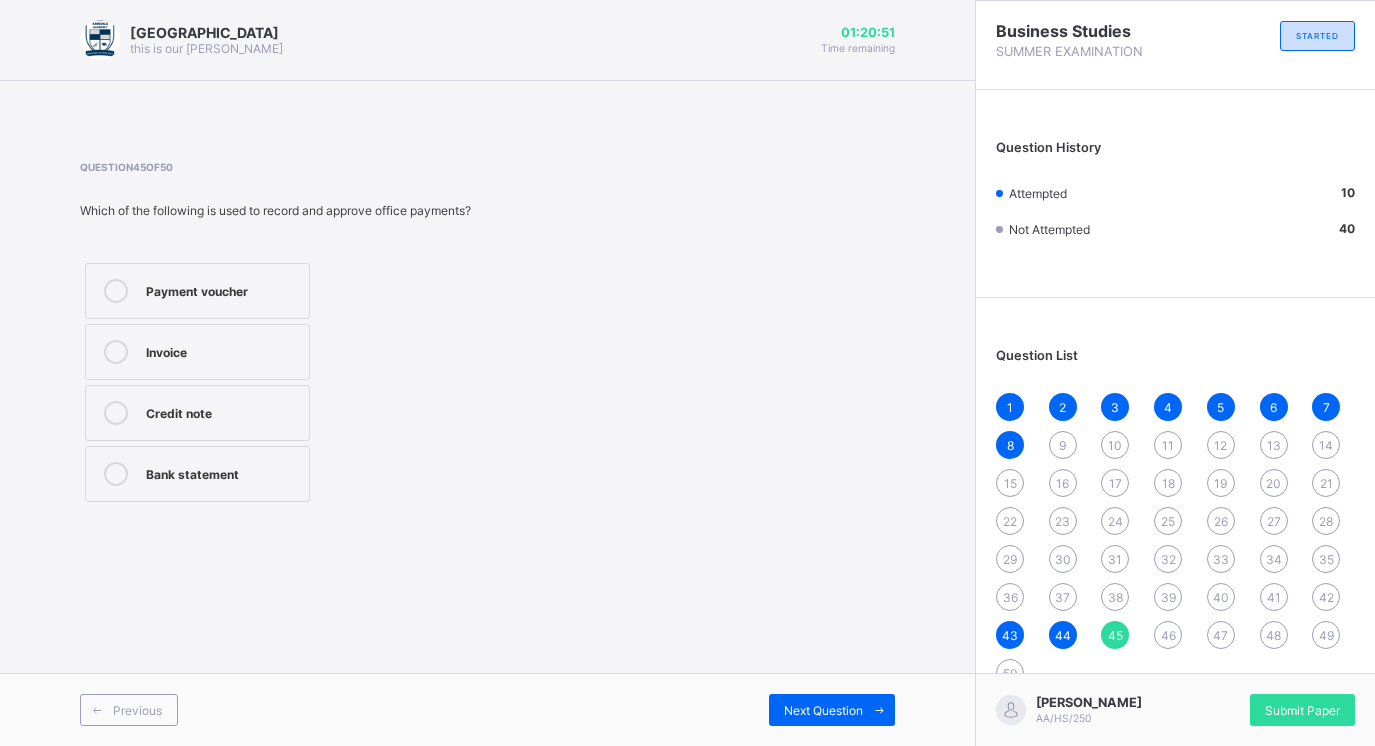 click on "Credit note" at bounding box center (197, 413) 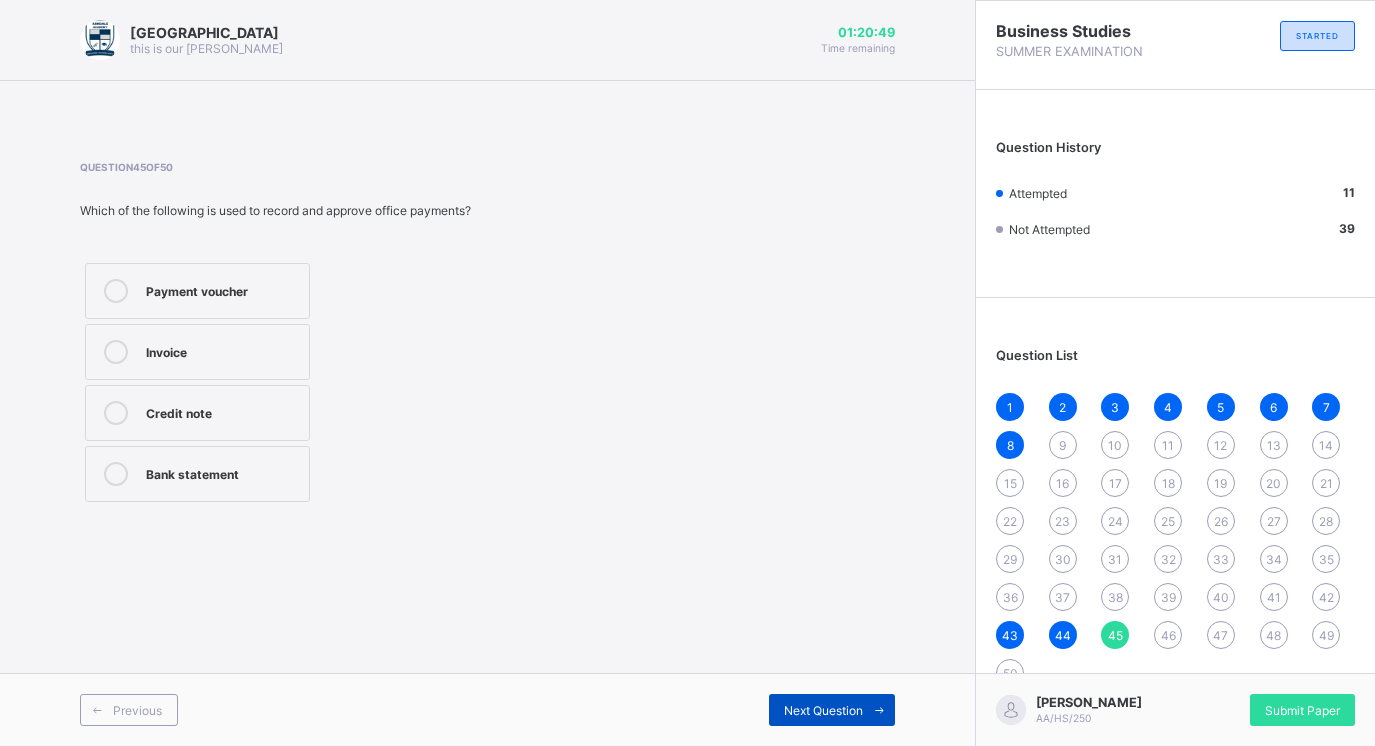click on "Next Question" at bounding box center [823, 710] 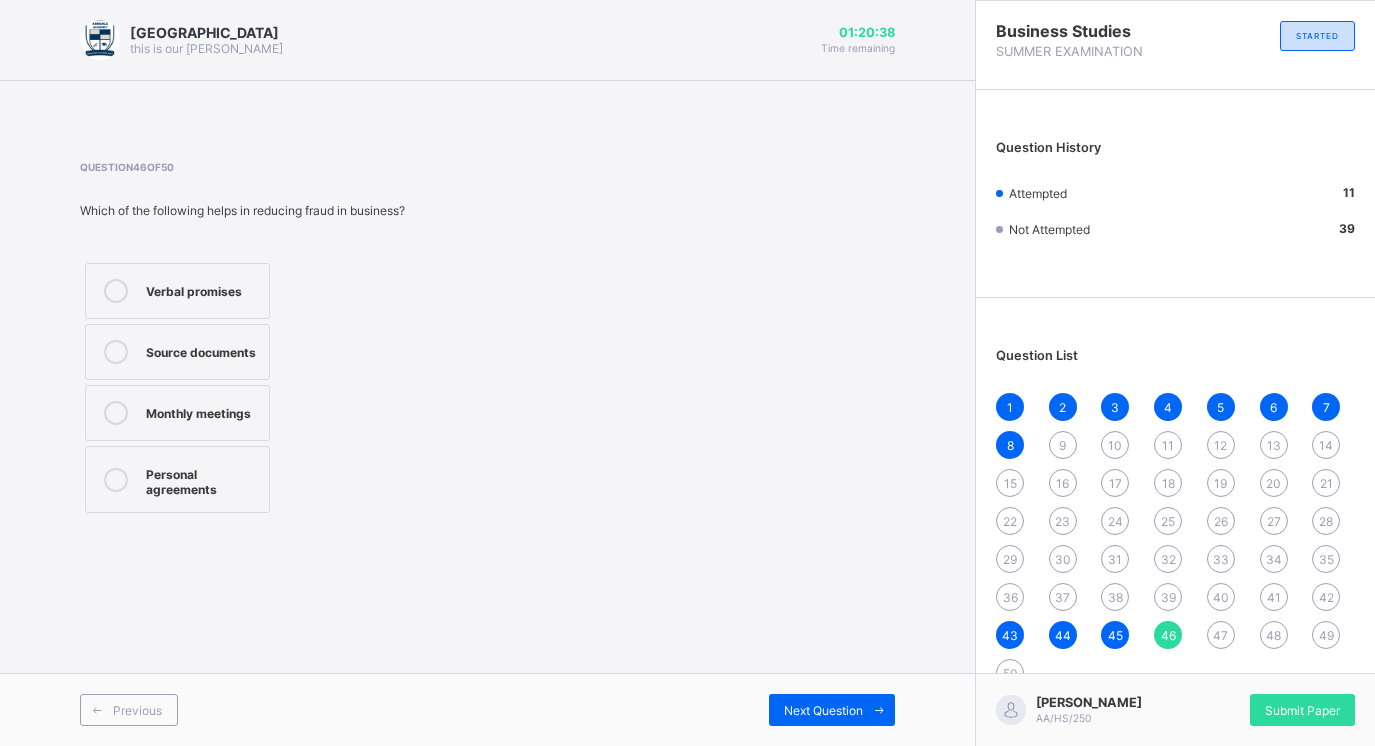 click on "Question  46  of  50 Which of the following helps in reducing fraud in business? Verbal promises Source documents Monthly meetings Personal agreements" at bounding box center [487, 339] 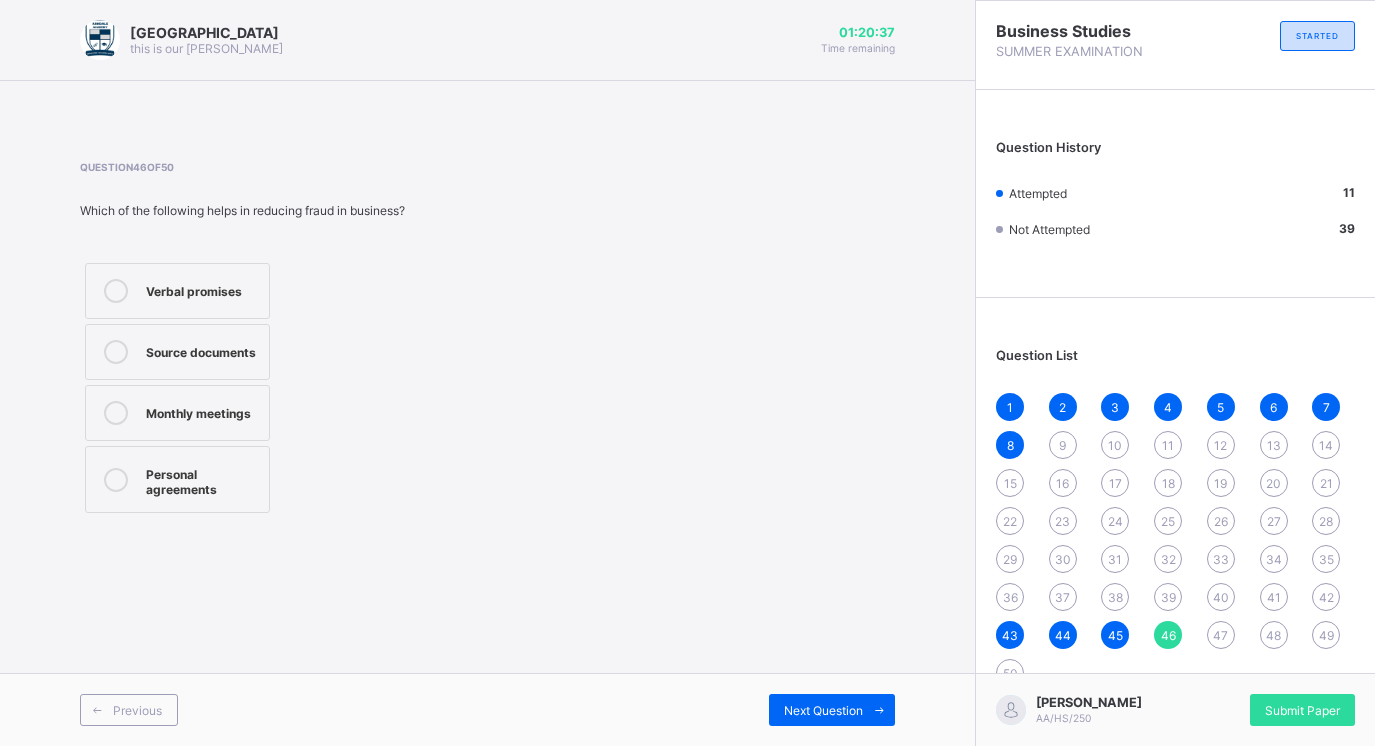 drag, startPoint x: 402, startPoint y: 285, endPoint x: 434, endPoint y: 150, distance: 138.74077 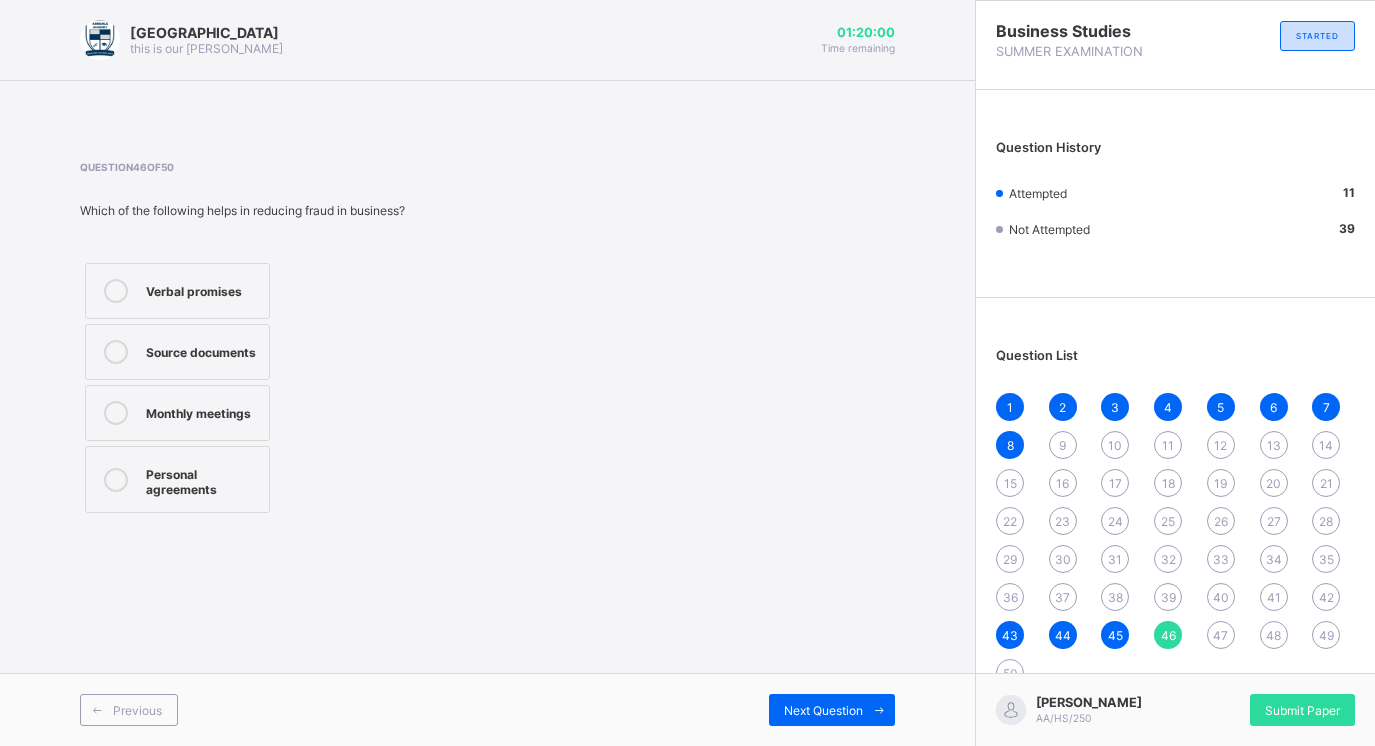 click on "Verbal promises" at bounding box center (202, 289) 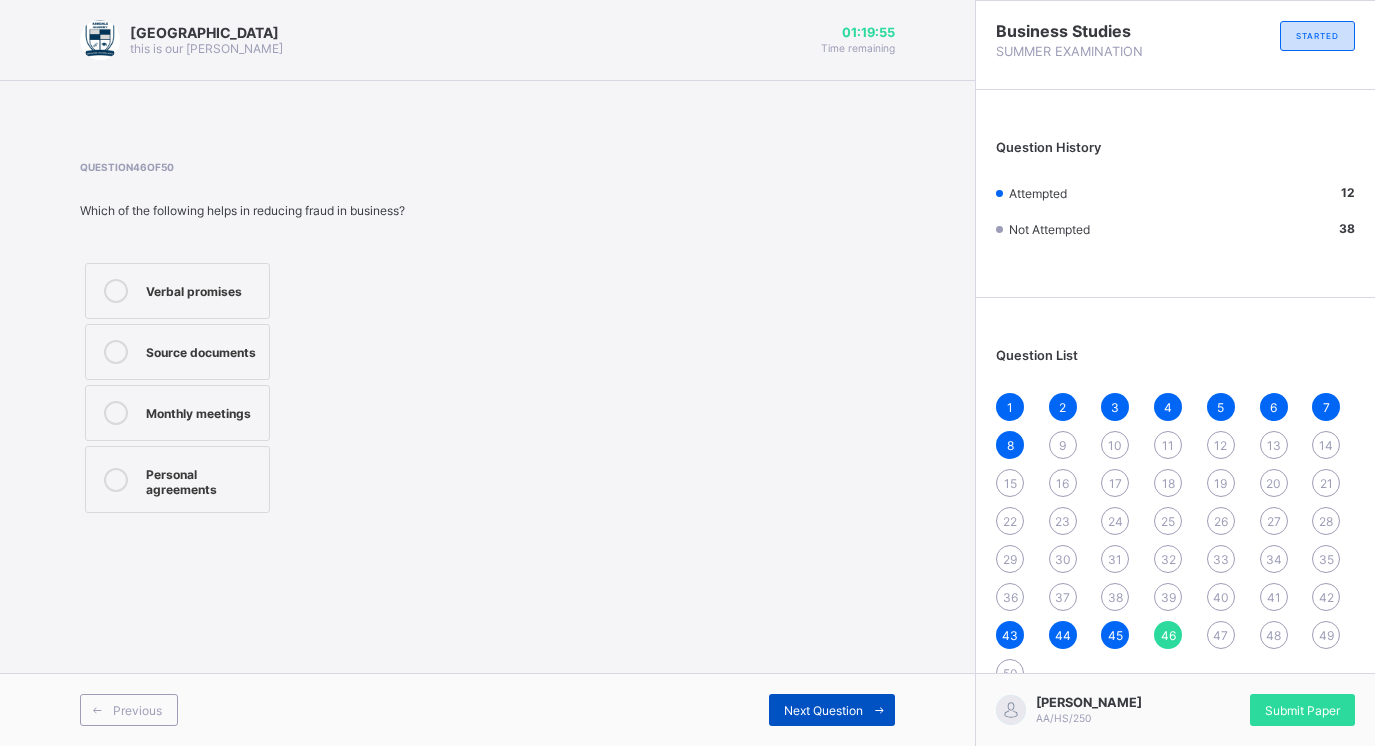 click on "Next Question" at bounding box center (832, 710) 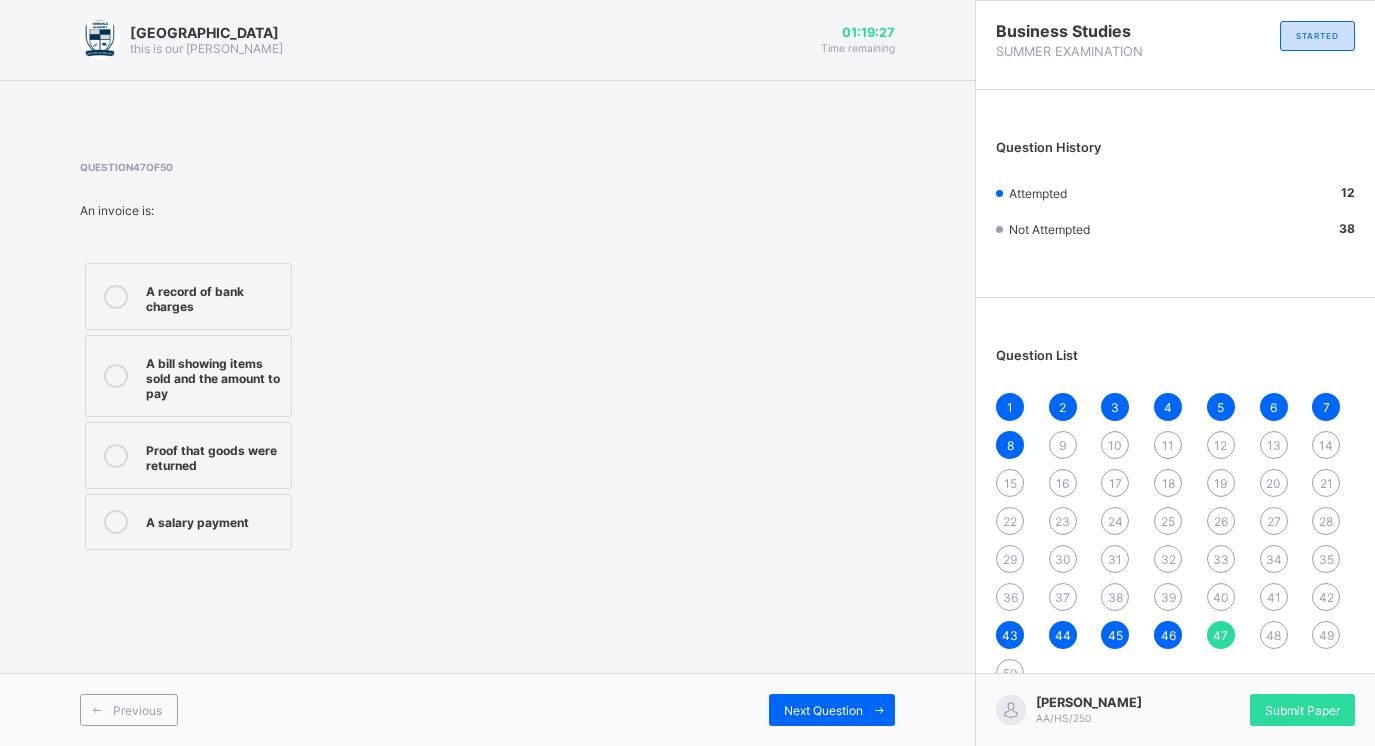 click on "A bill showing items sold and the amount to pay" at bounding box center (213, 376) 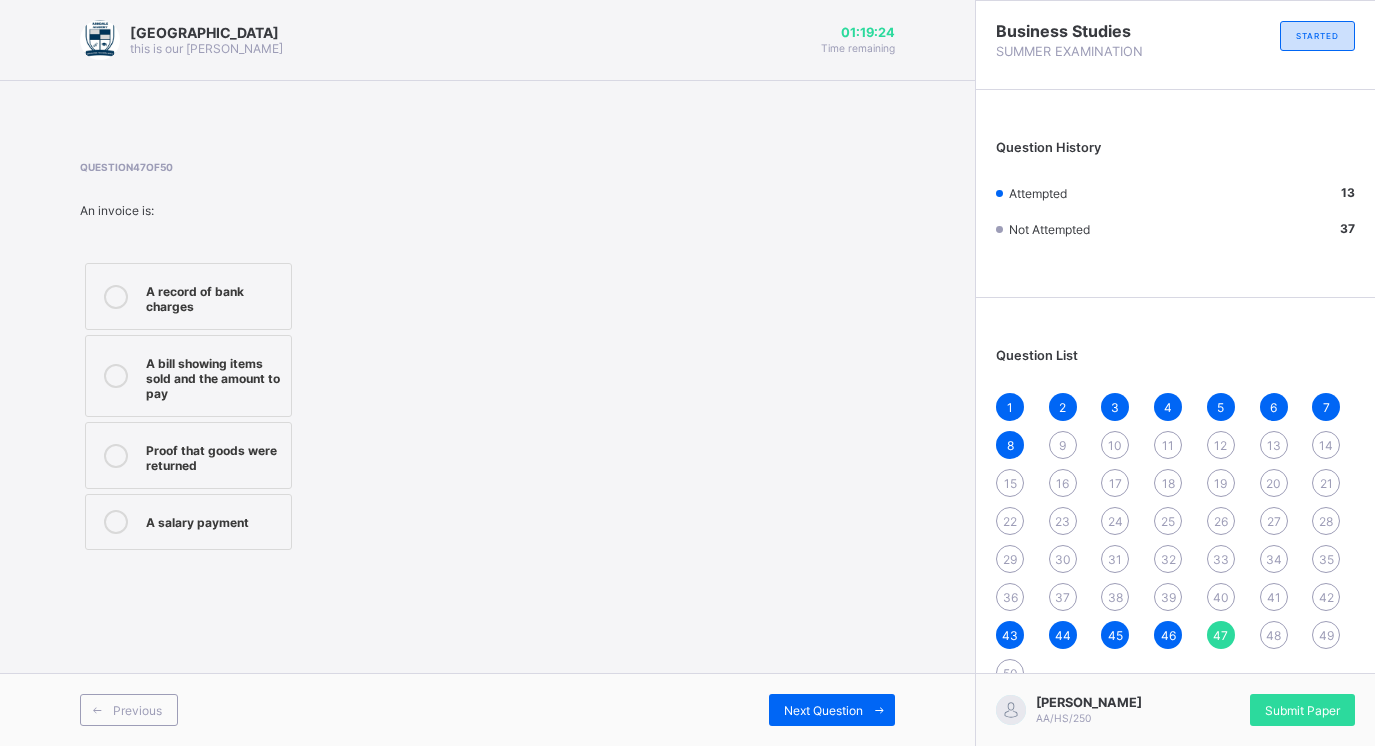 click on "Previous Next Question" at bounding box center (487, 709) 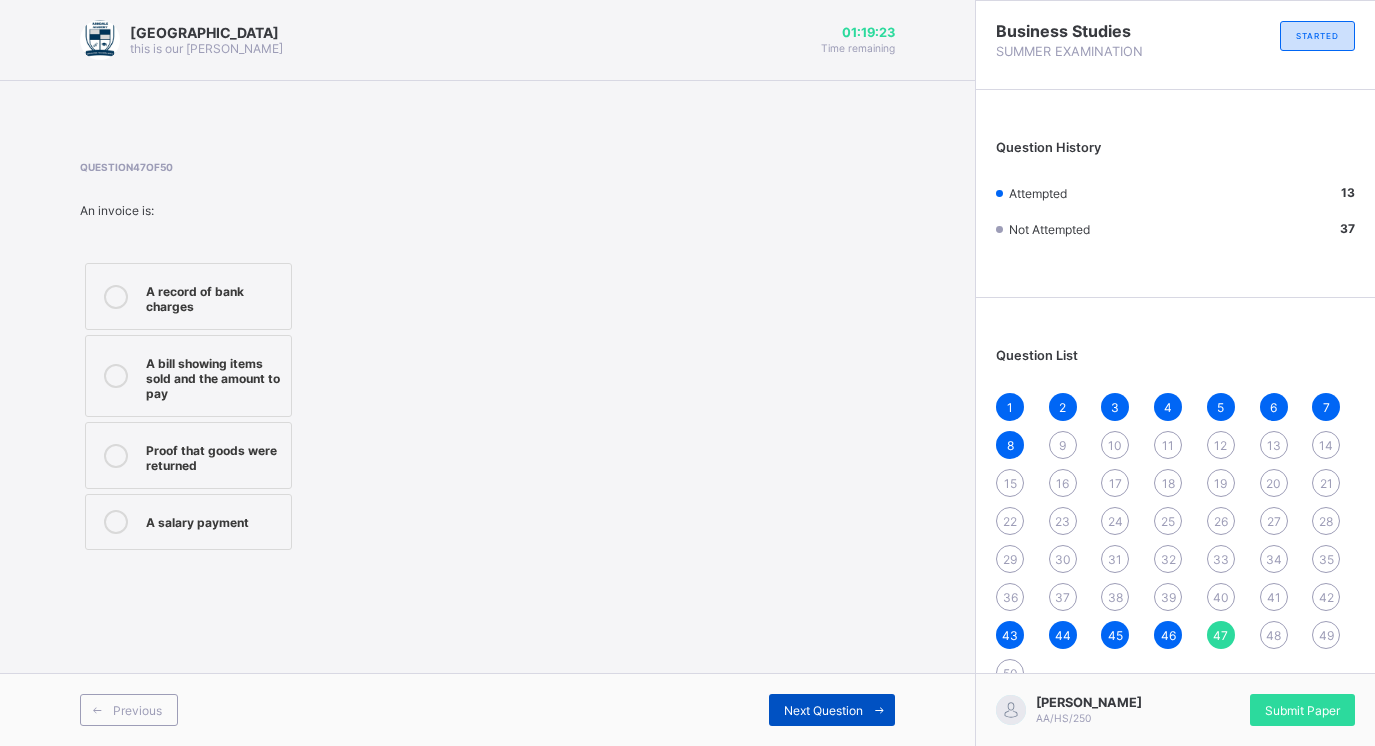 click on "Next Question" at bounding box center [823, 710] 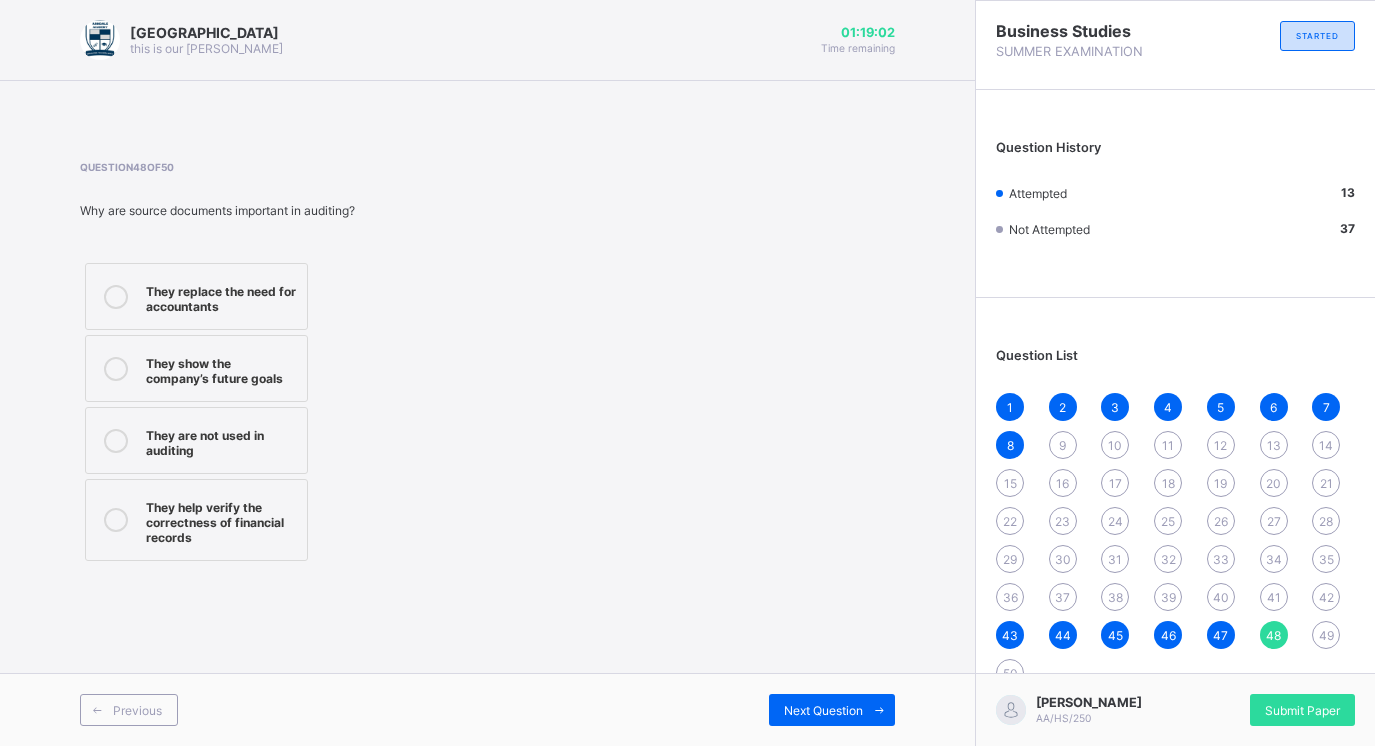 click on "They help verify the correctness of financial records" at bounding box center (221, 520) 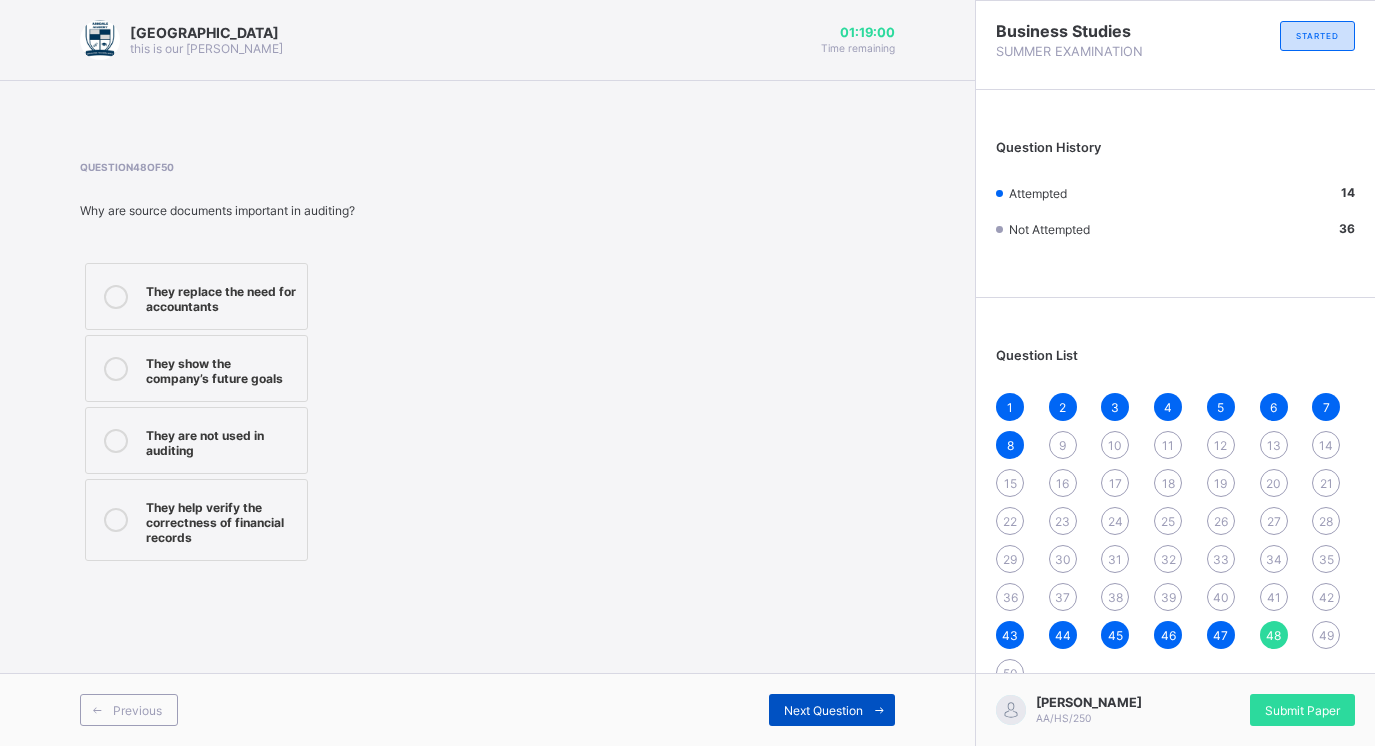 click on "Next Question" at bounding box center [823, 710] 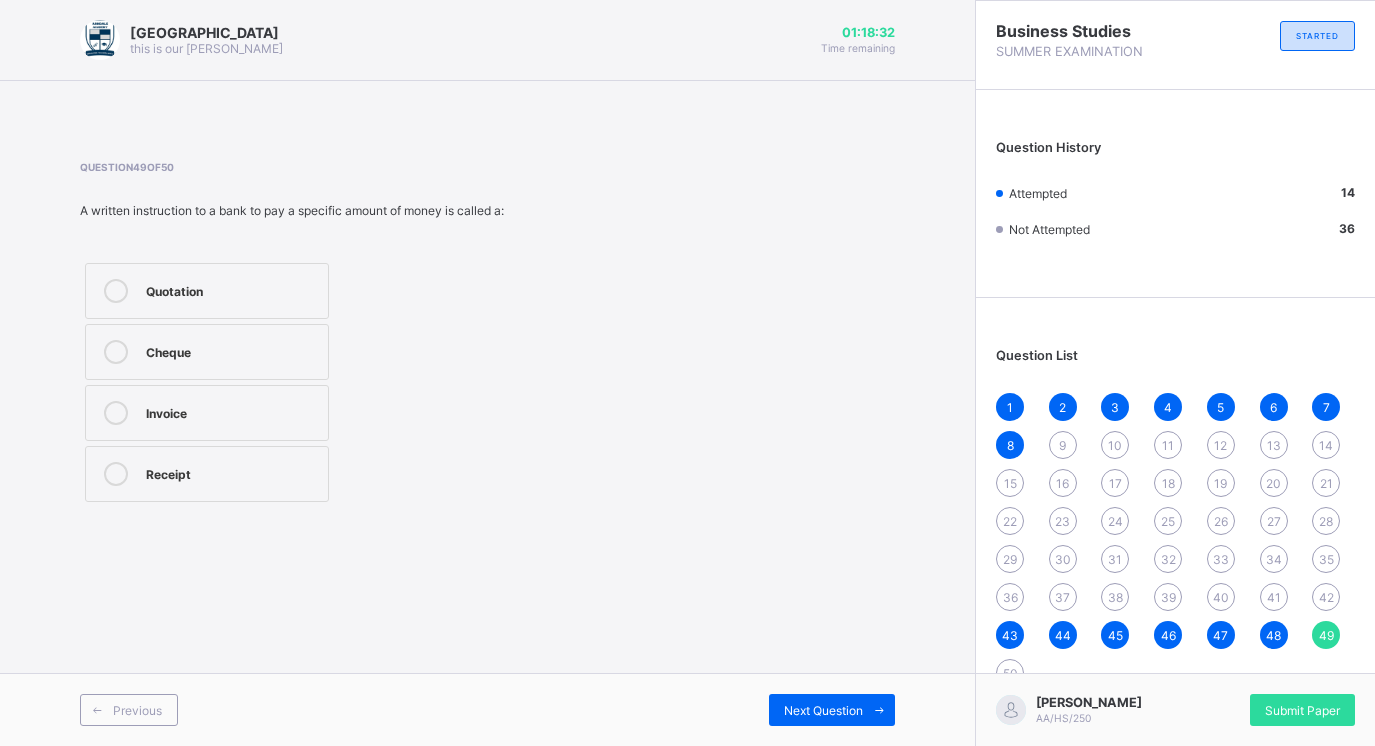 click on "Cheque" at bounding box center (207, 352) 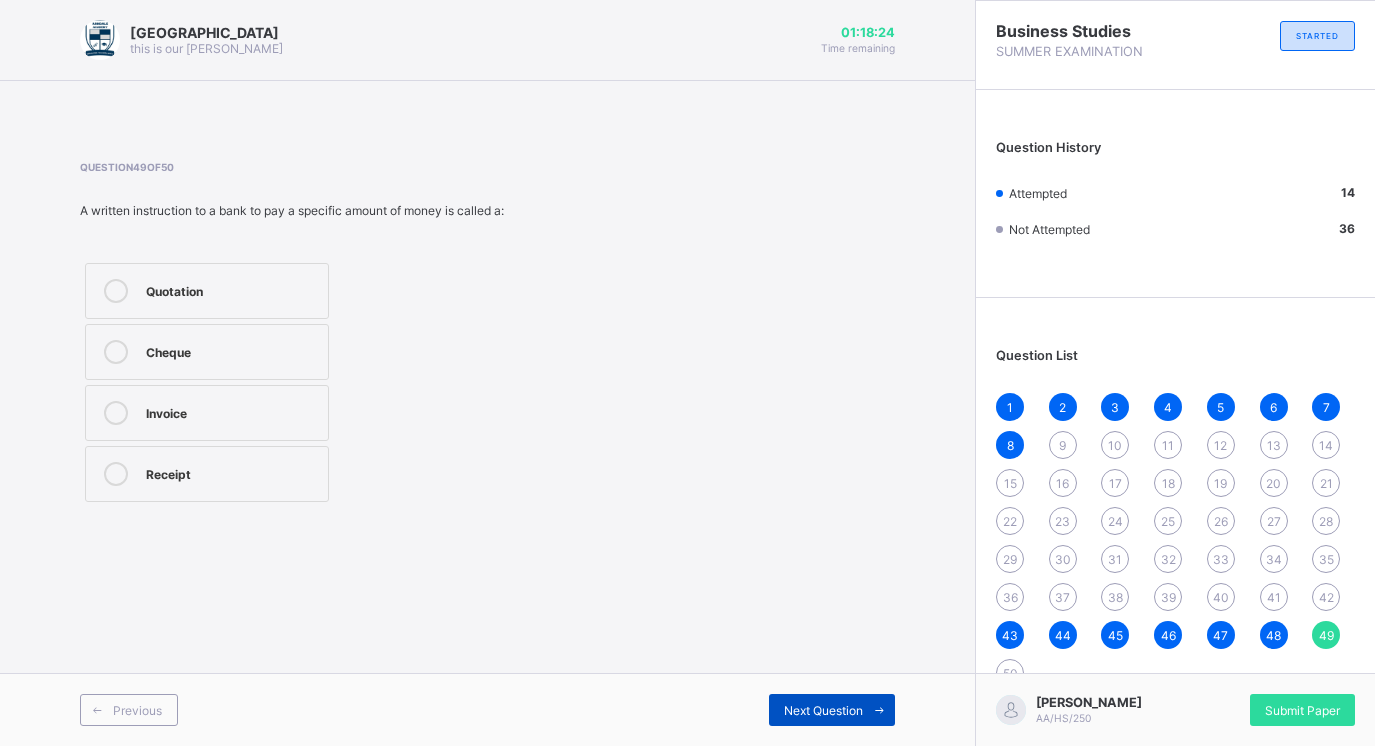 click on "Next Question" at bounding box center [832, 710] 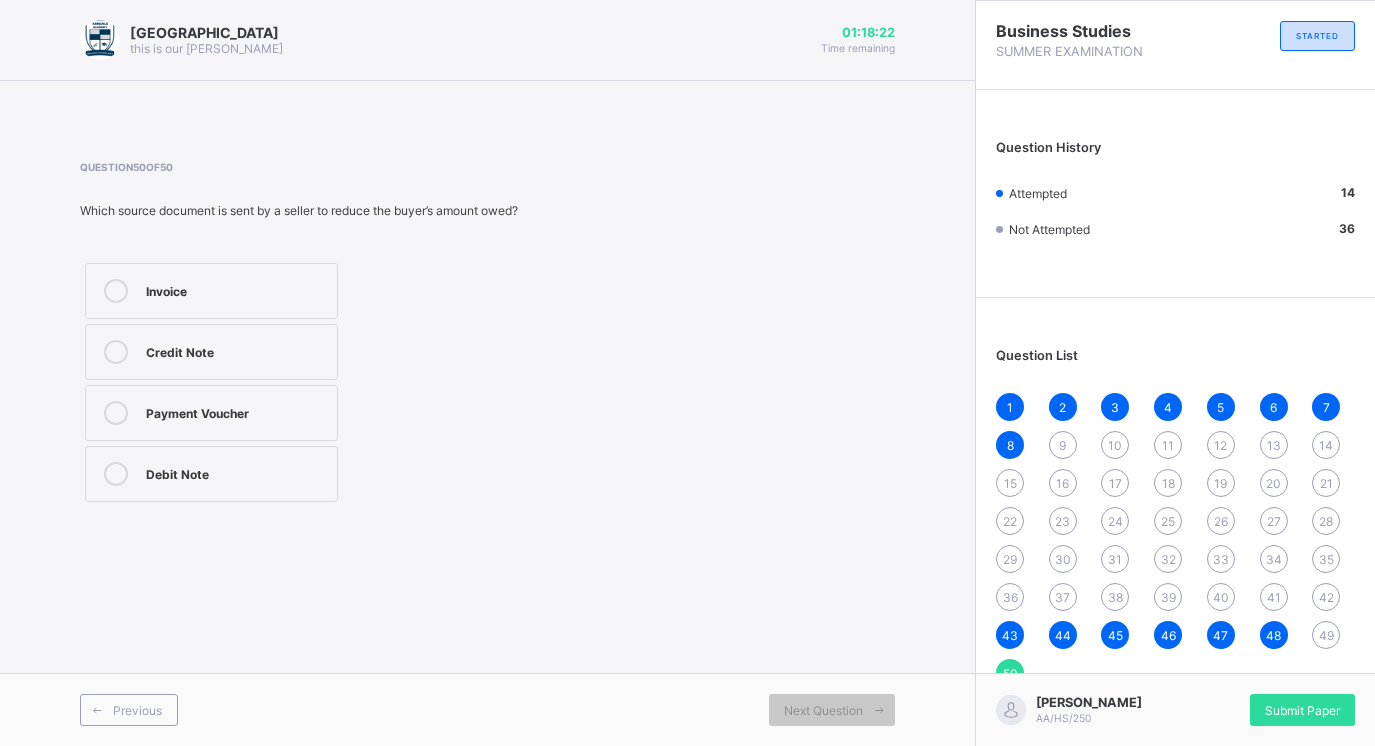click on "49" at bounding box center (1326, 635) 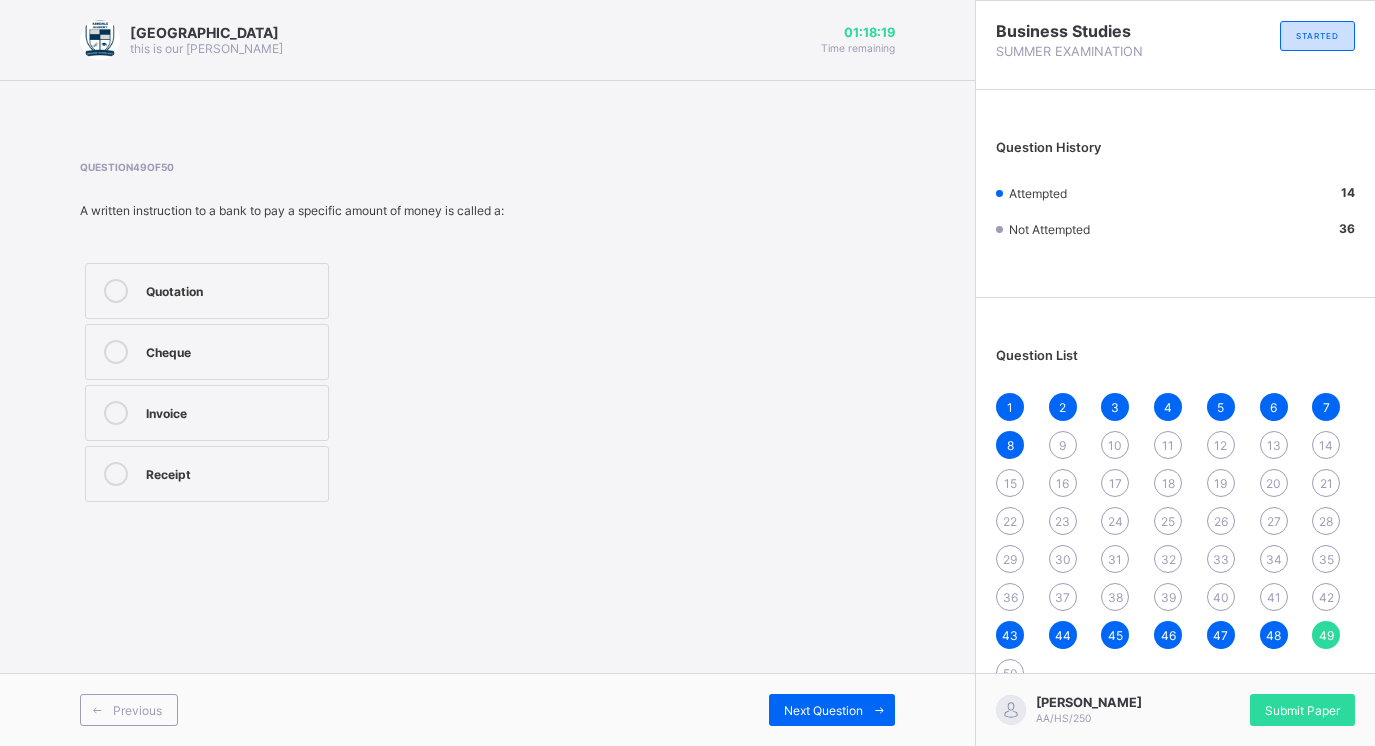 click on "Cheque" at bounding box center (207, 352) 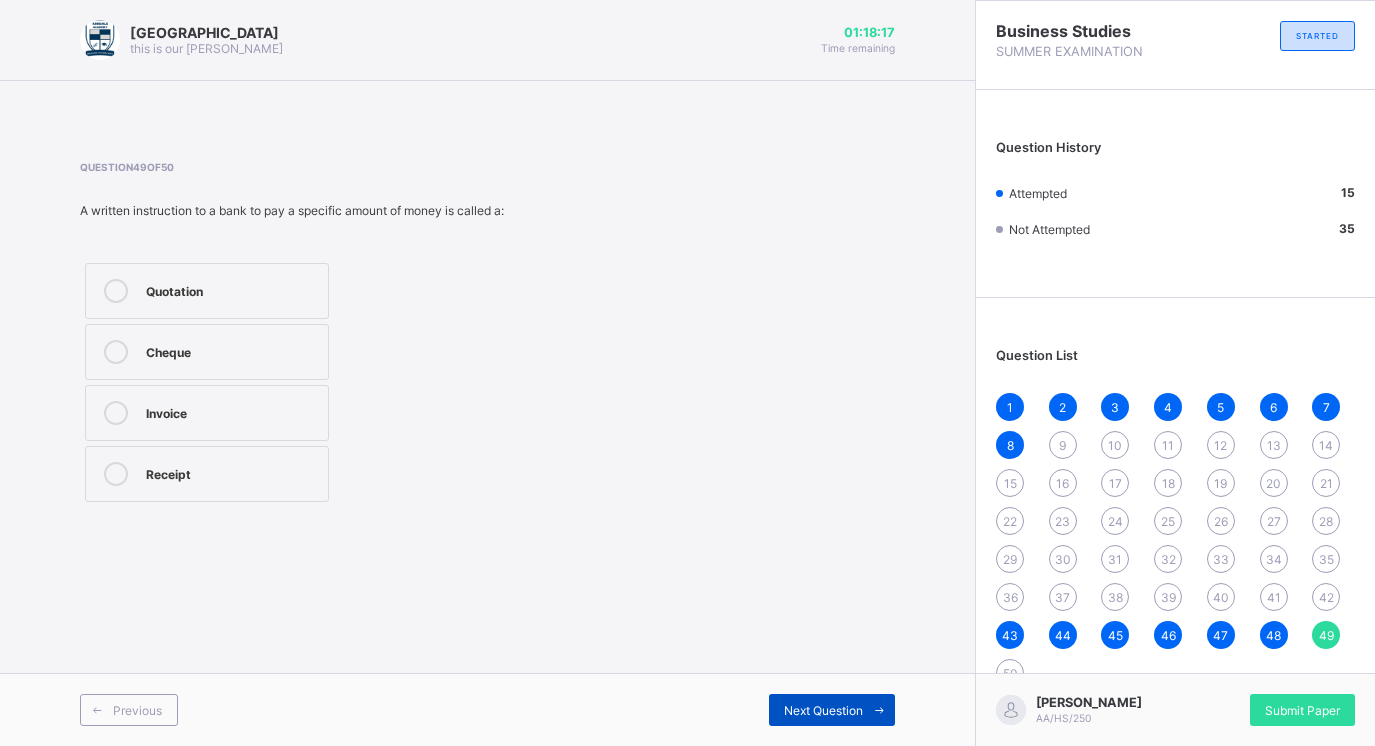click on "Next Question" at bounding box center (823, 710) 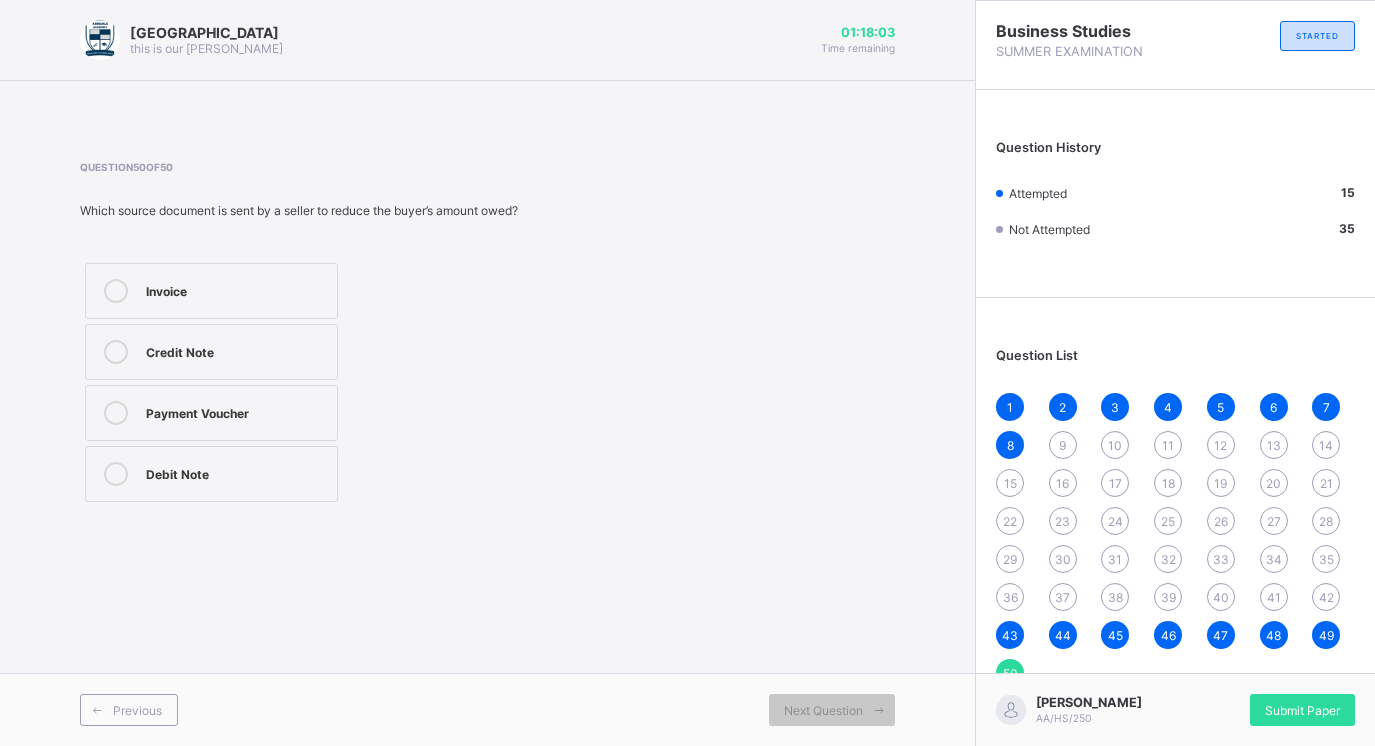 click on "Payment Voucher" at bounding box center [236, 411] 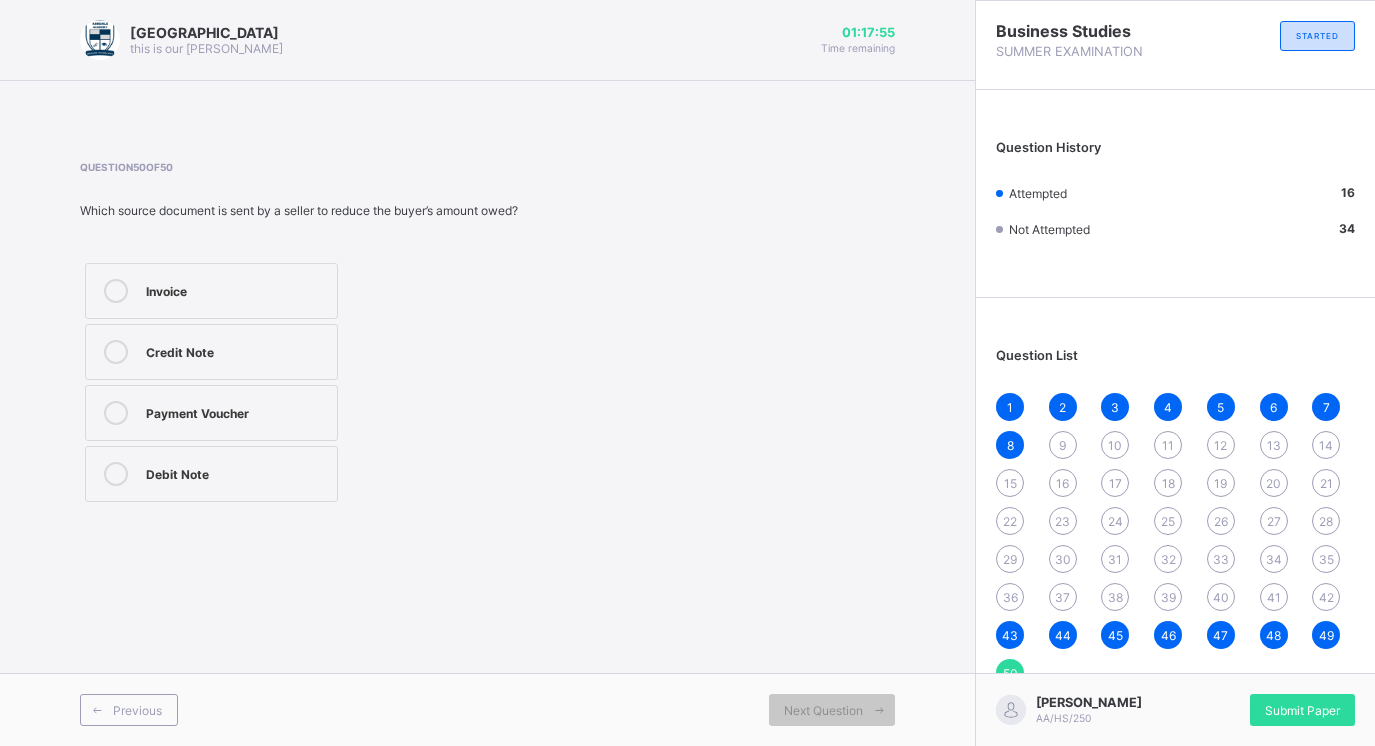 click on "Credit Note" at bounding box center [211, 352] 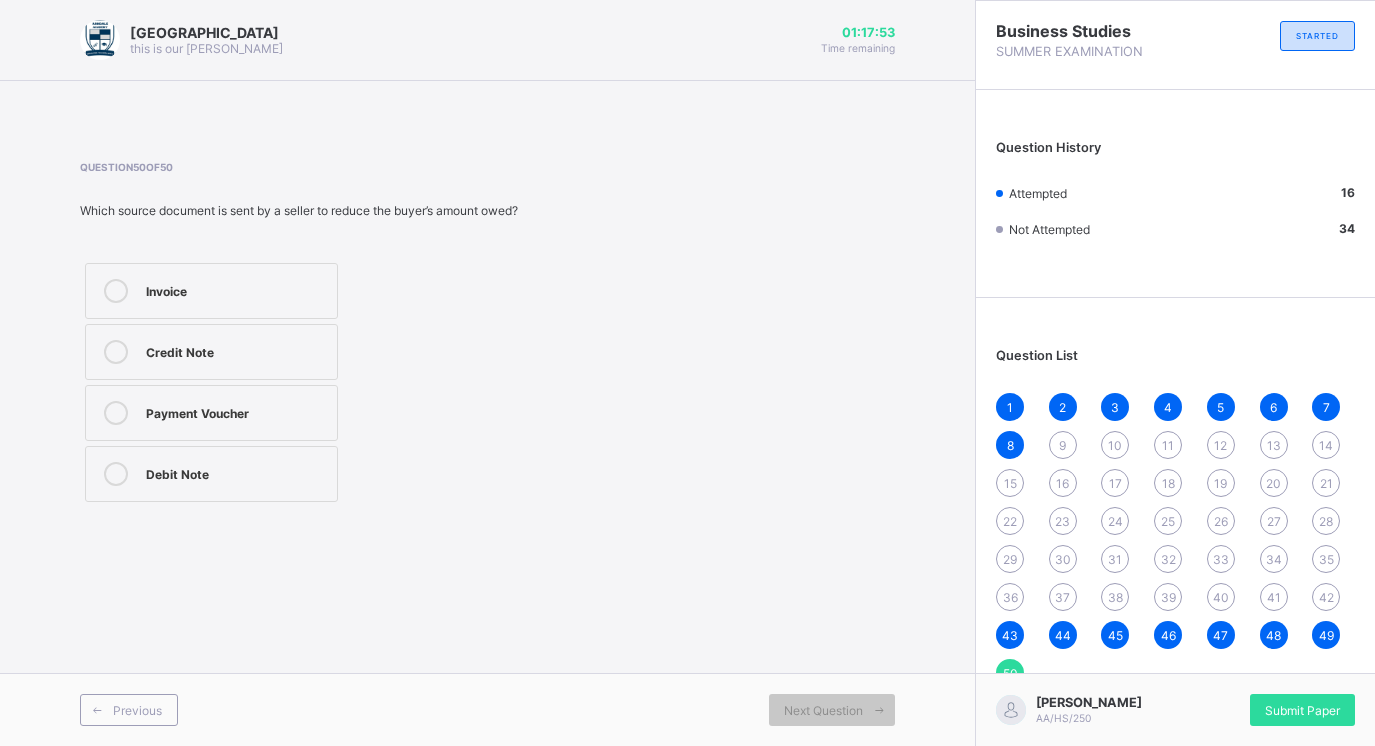 click on "Debit Note" at bounding box center (236, 472) 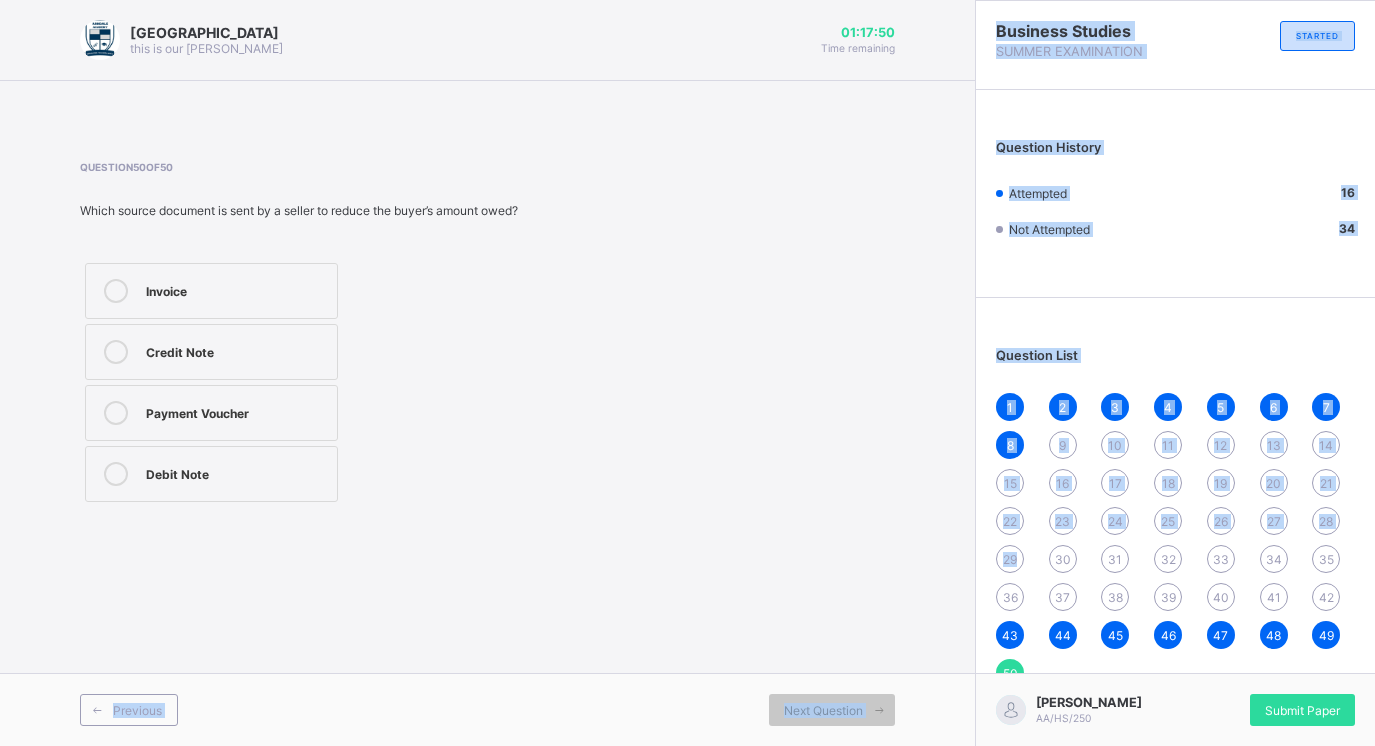 drag, startPoint x: 1026, startPoint y: 573, endPoint x: 961, endPoint y: 776, distance: 213.15253 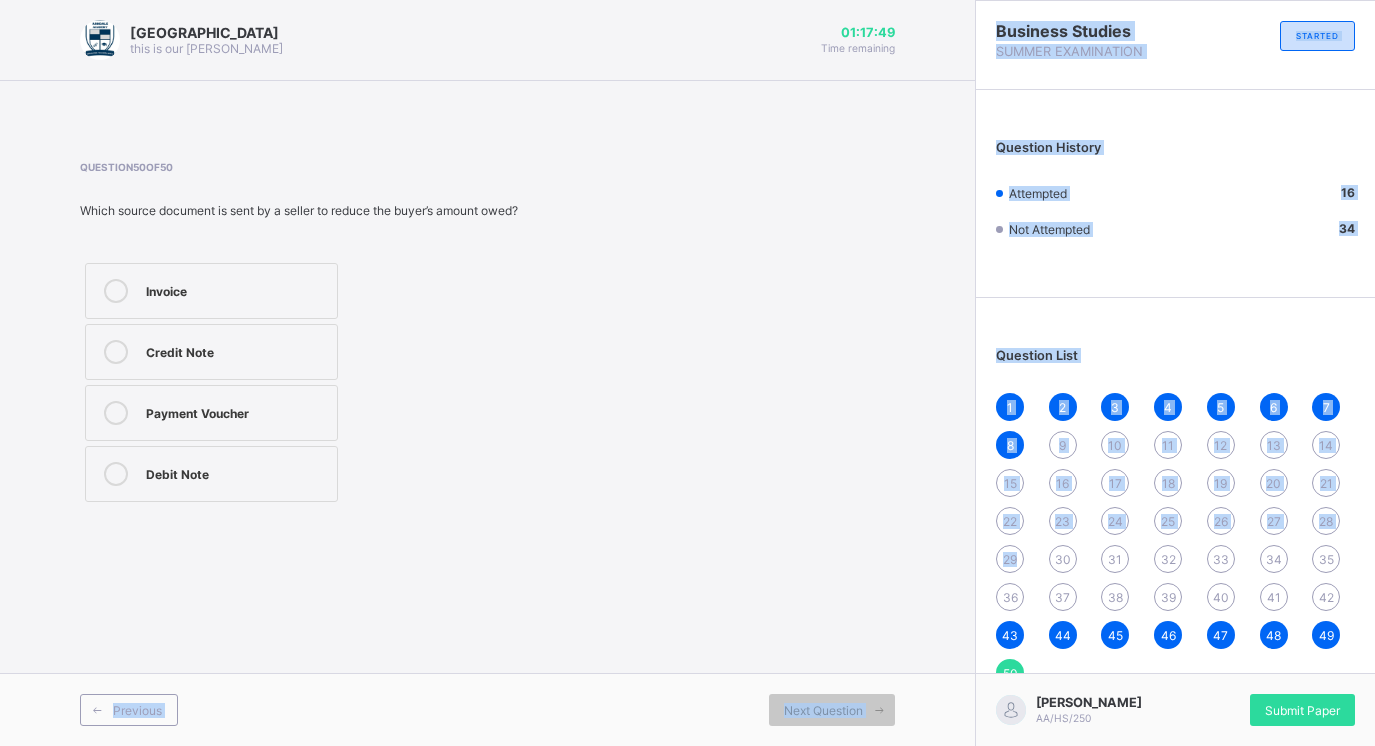 click on "Question  50  of  50 Which source document is sent by a seller to reduce the buyer’s amount owed? Invoice Credit Note Payment Voucher Debit Note" at bounding box center (487, 334) 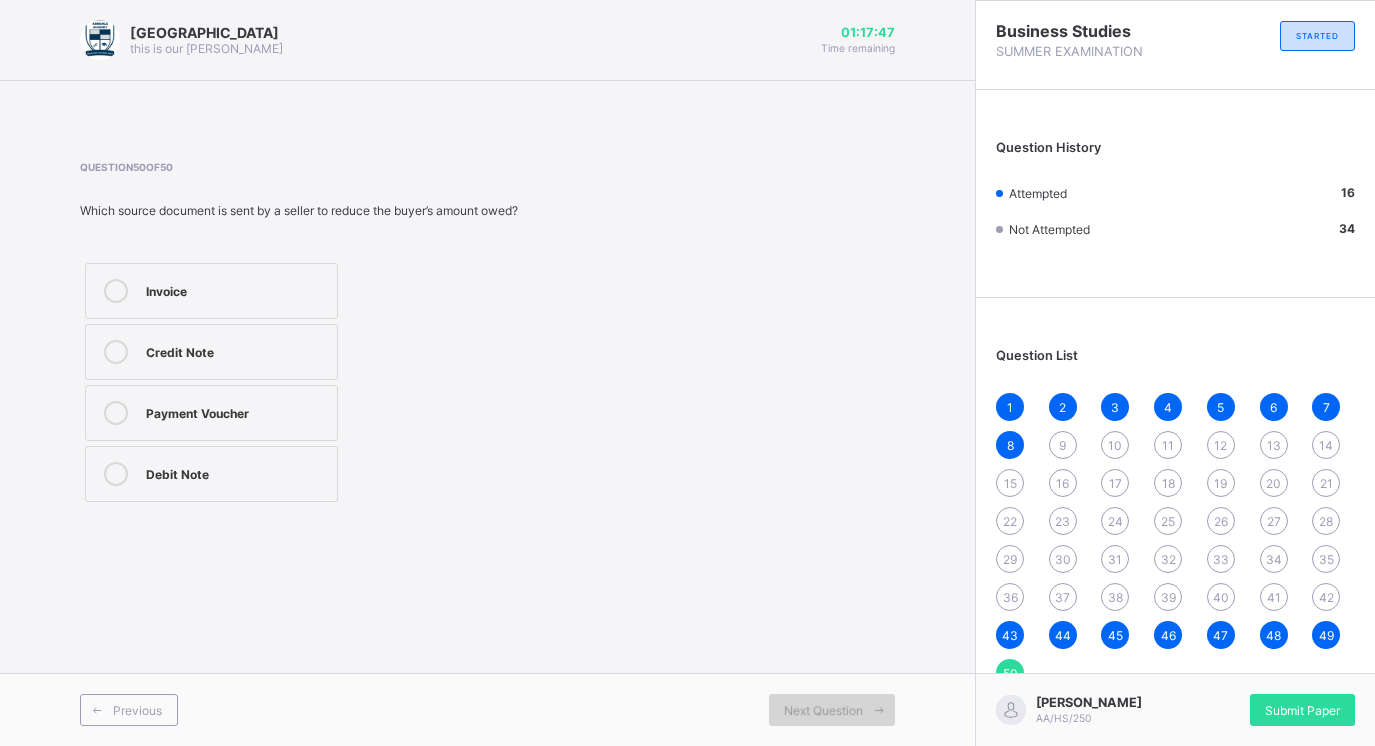 click at bounding box center [879, 710] 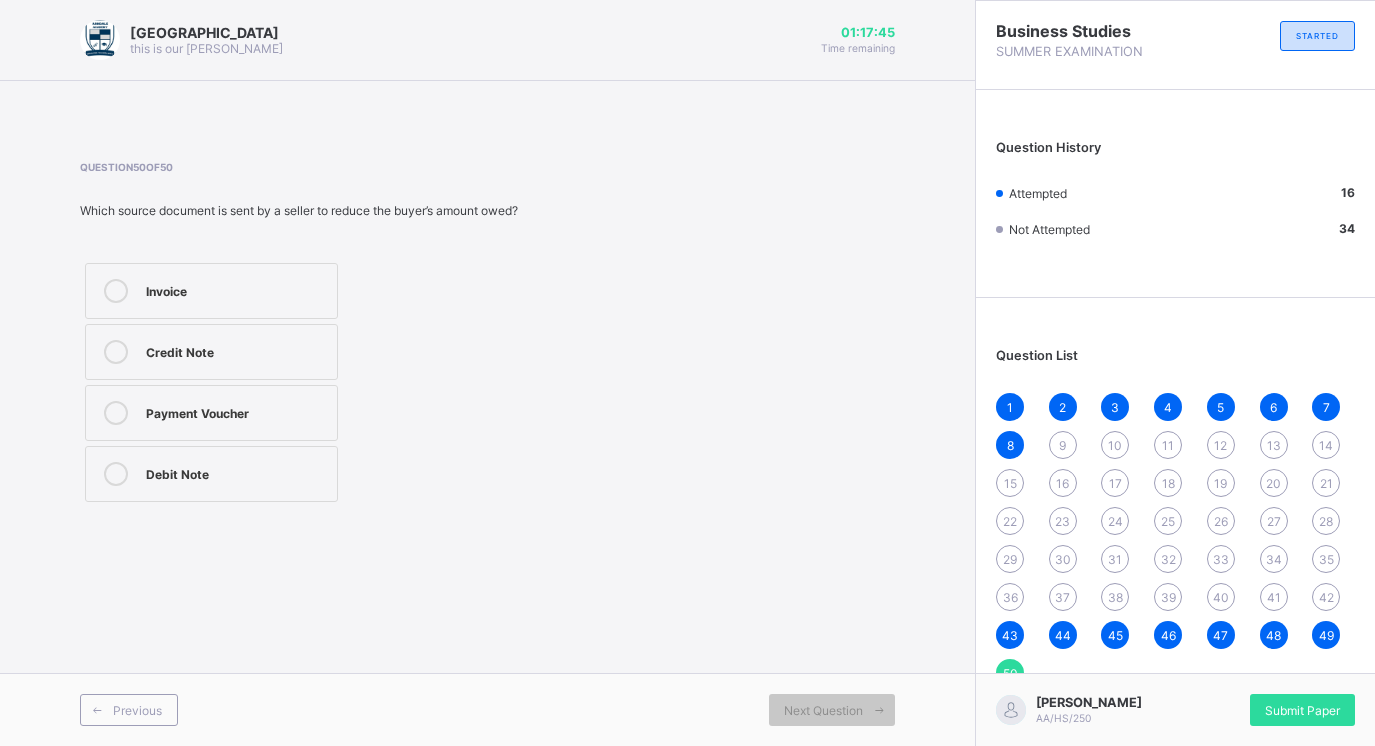 click on "36" at bounding box center (1010, 597) 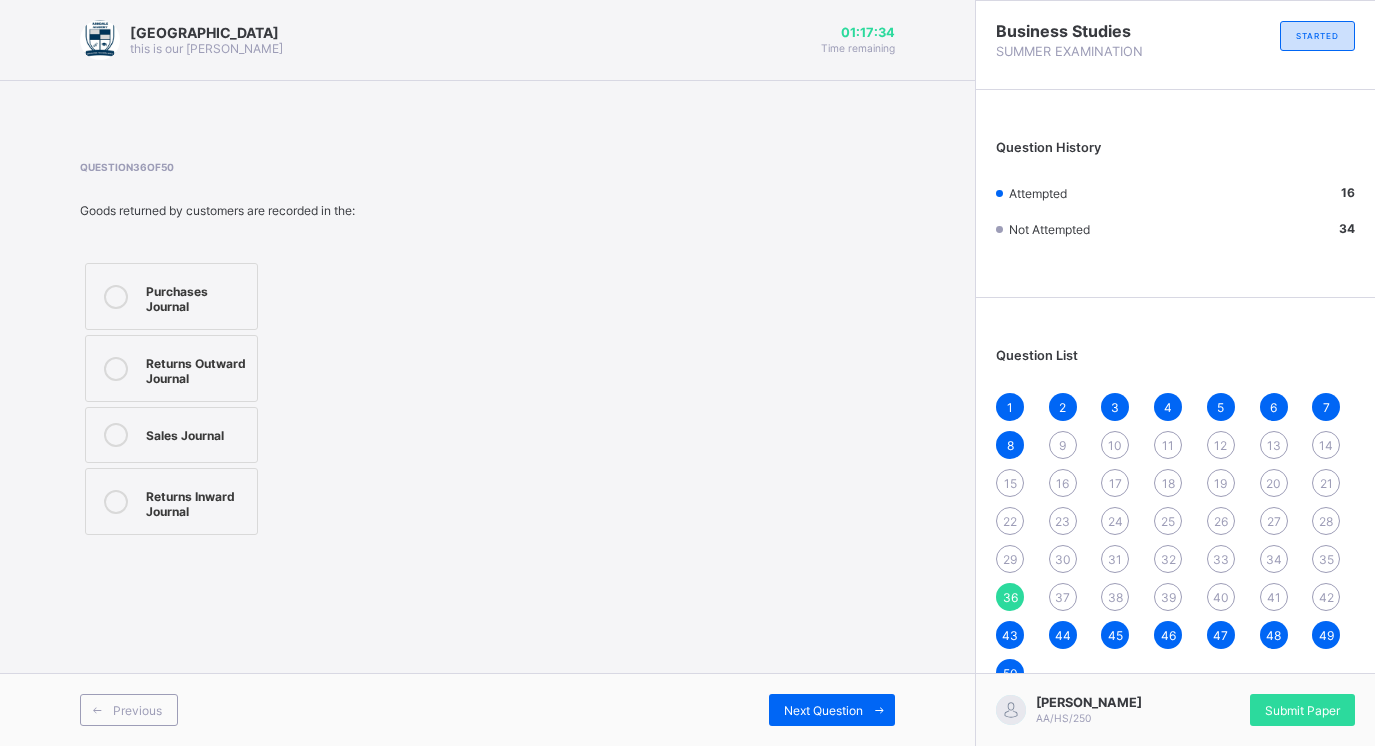 click on "Returns Outward Journal" at bounding box center (196, 368) 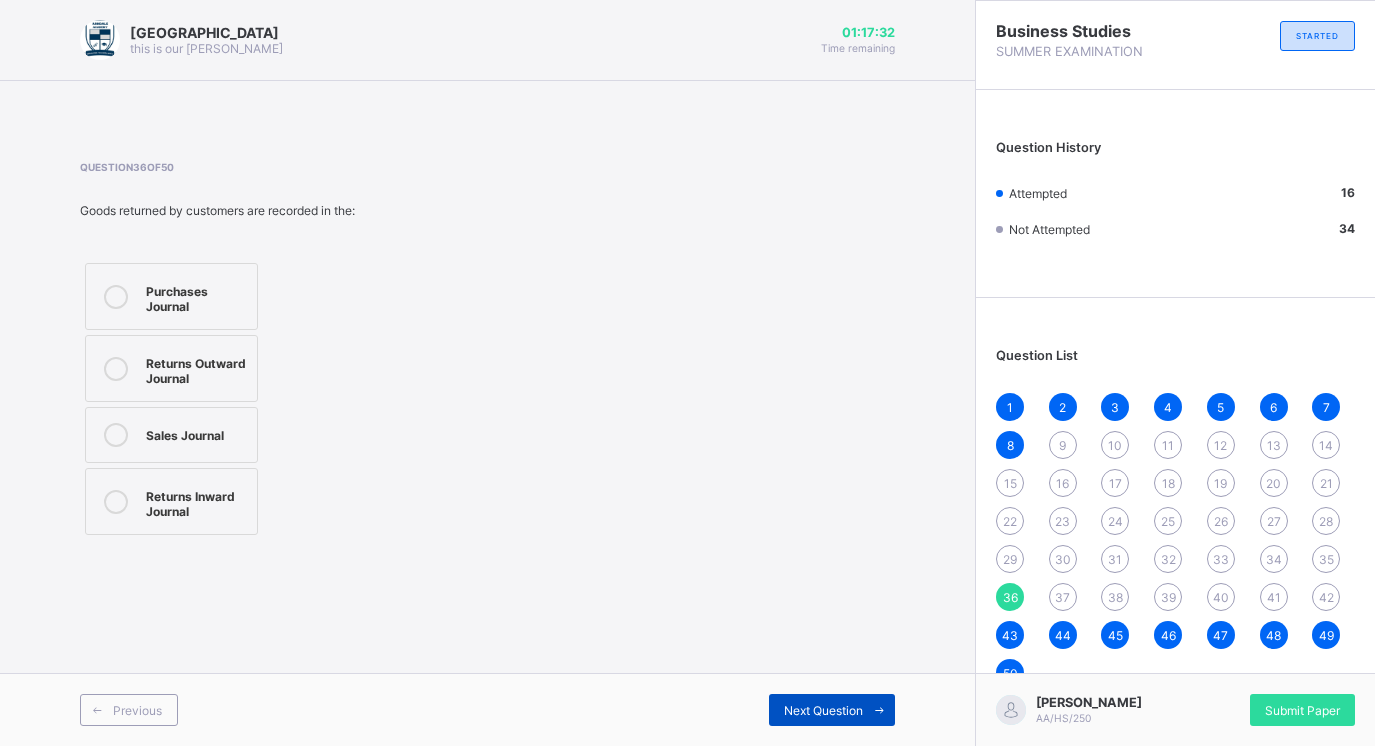 click on "Next Question" at bounding box center (832, 710) 